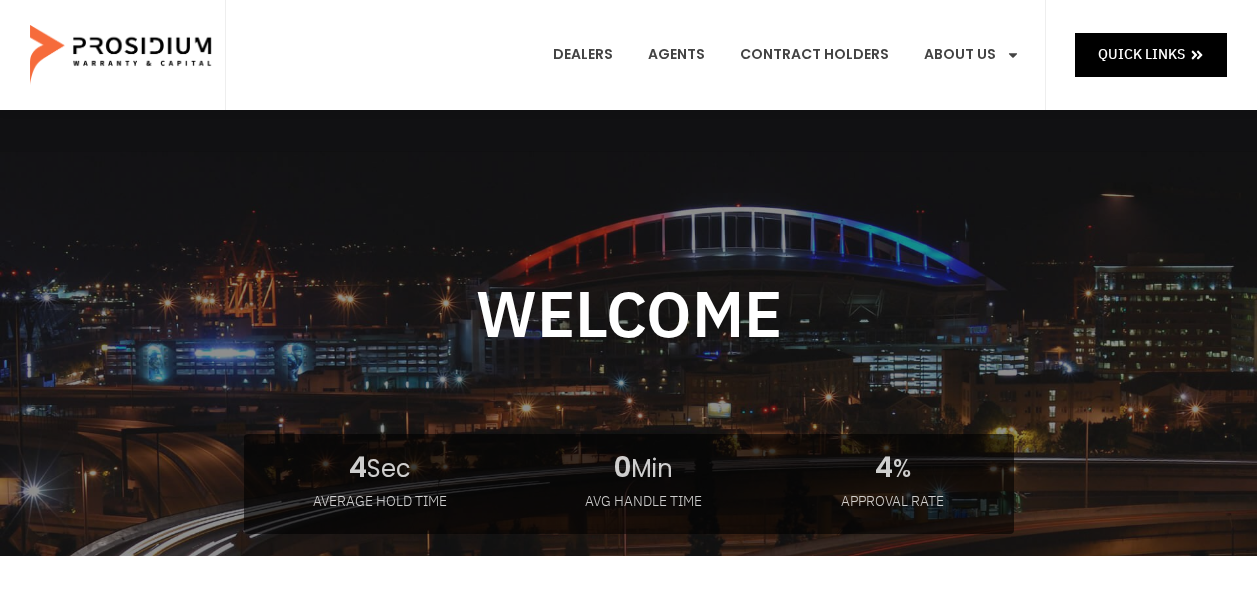 scroll, scrollTop: 0, scrollLeft: 0, axis: both 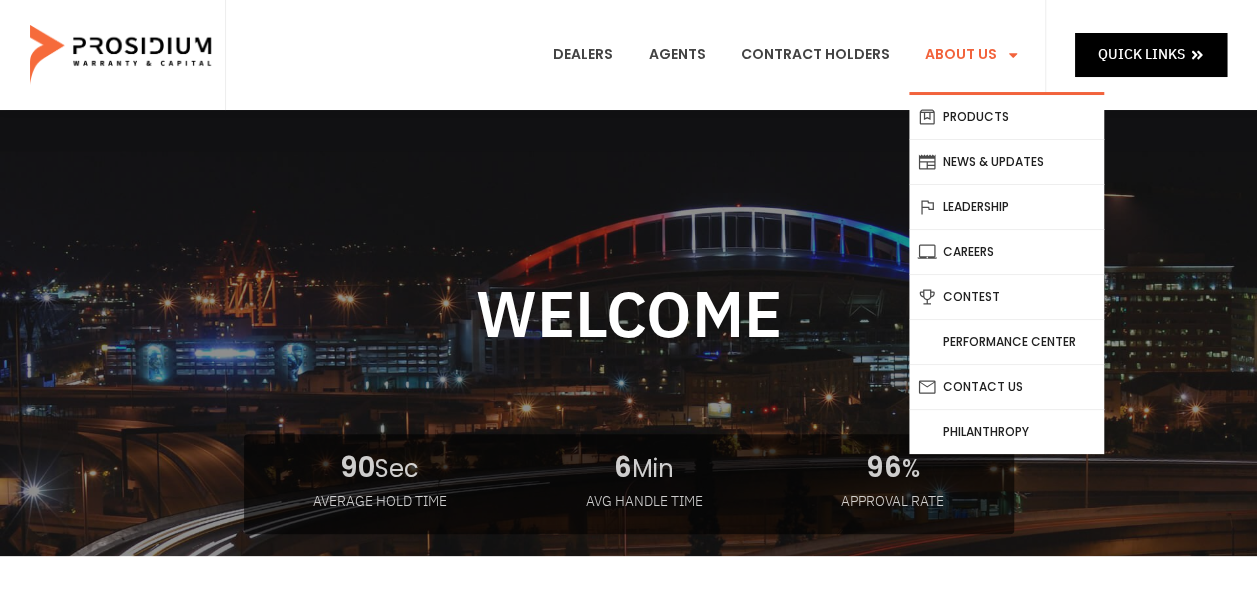 click on "About Us" 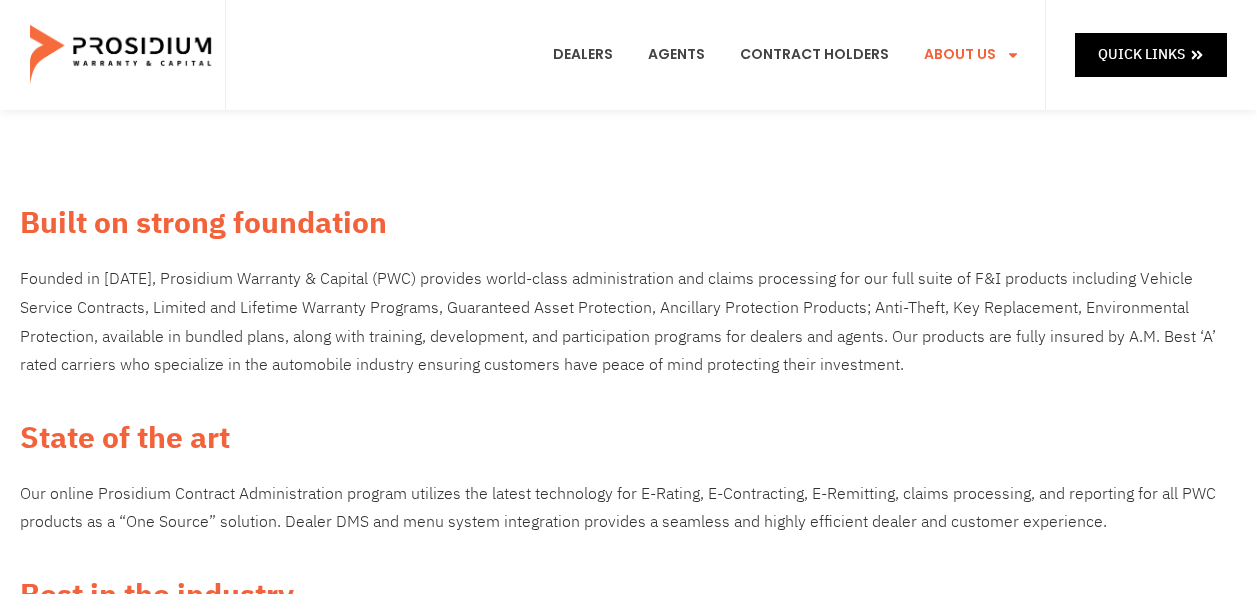 scroll, scrollTop: 0, scrollLeft: 0, axis: both 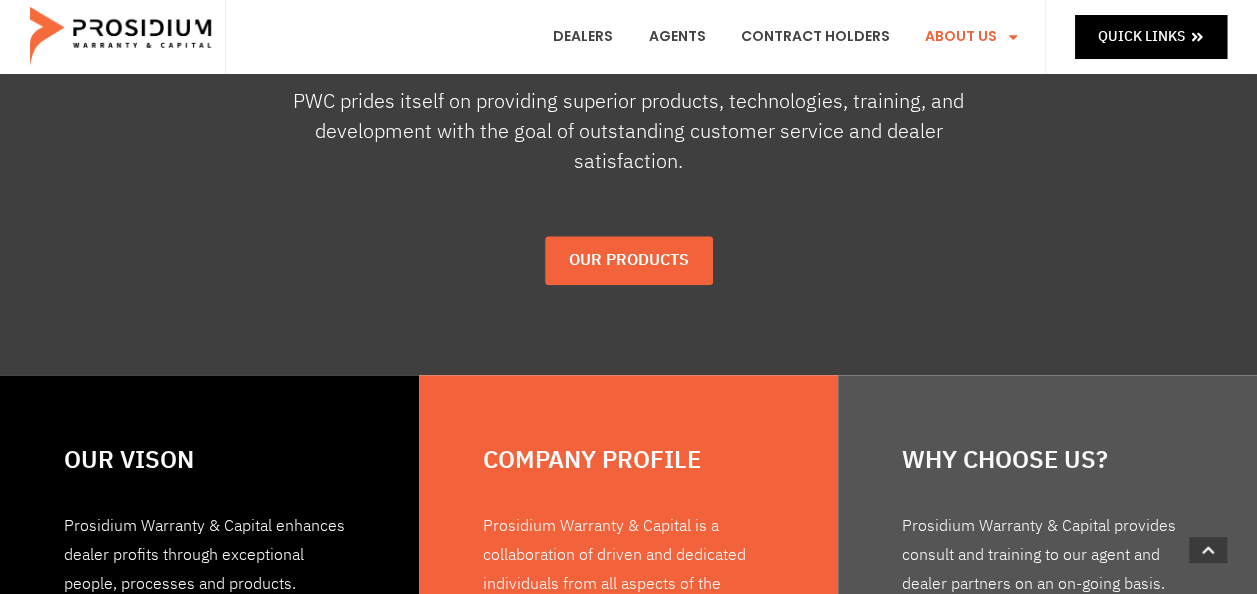 click on "Our Products" at bounding box center (629, 260) 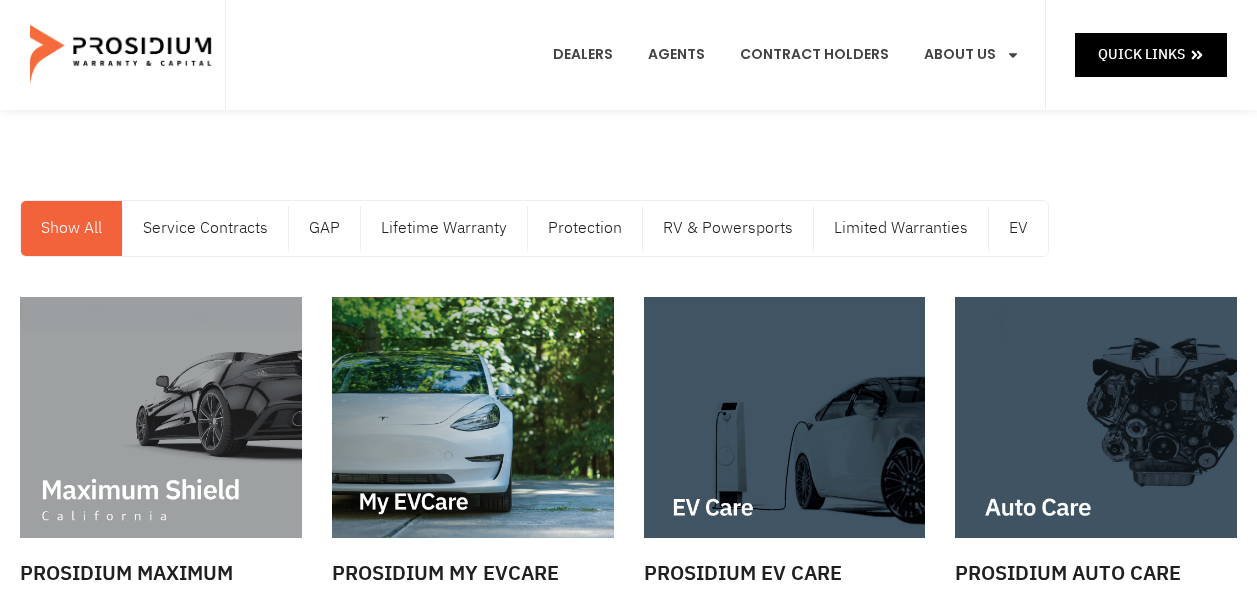scroll, scrollTop: 0, scrollLeft: 0, axis: both 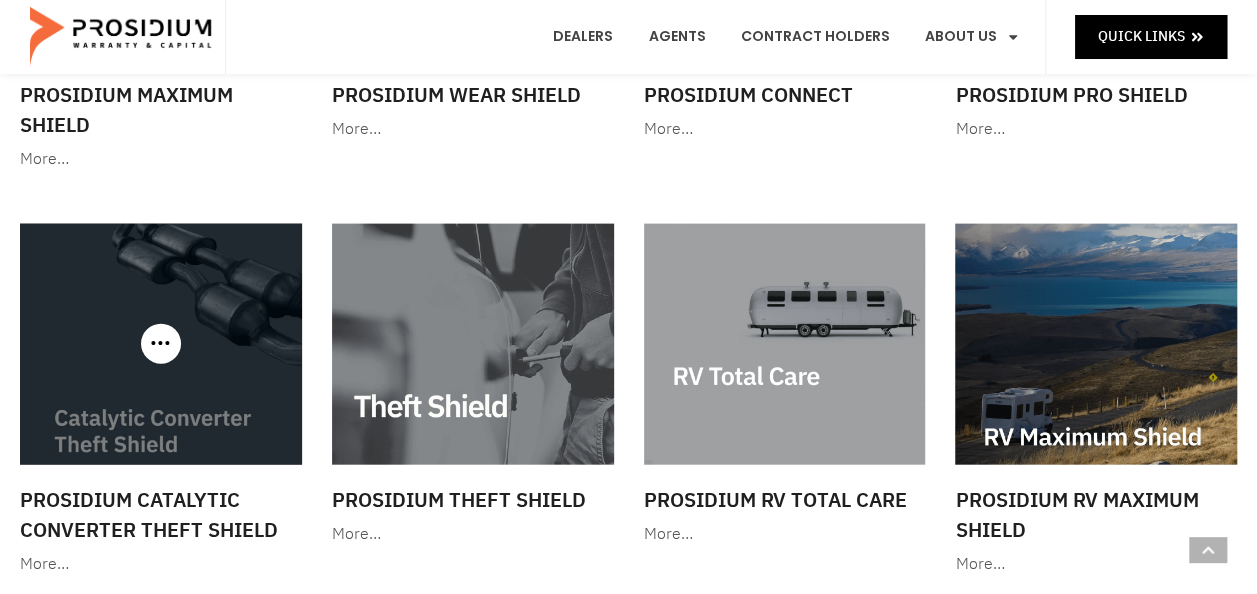 click 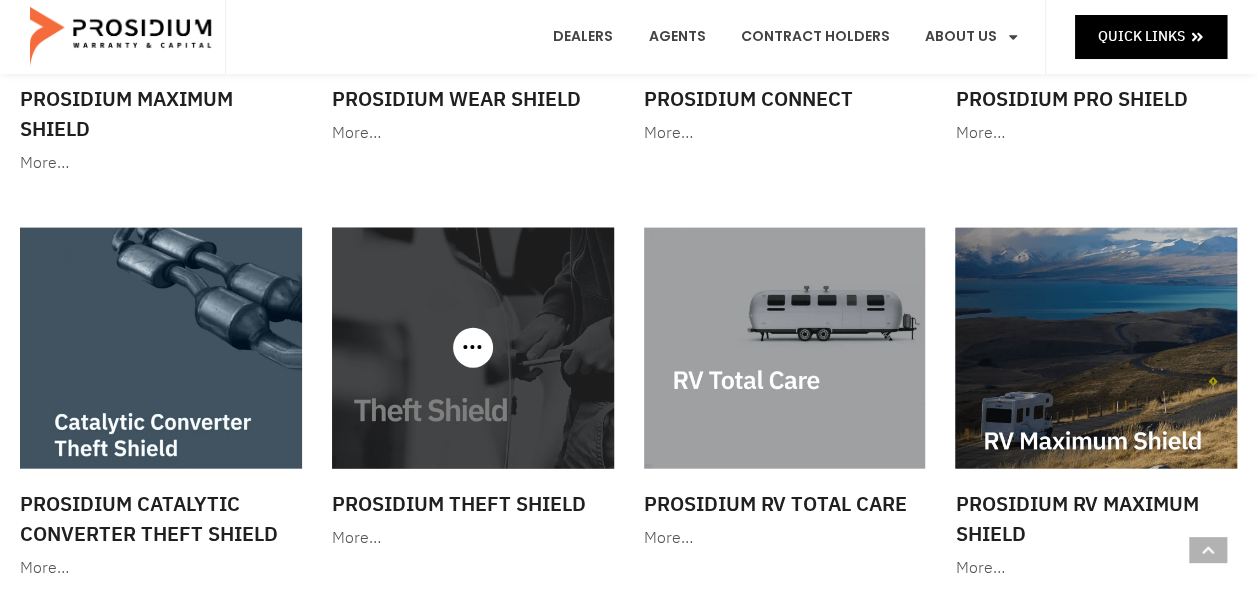 scroll, scrollTop: 2200, scrollLeft: 0, axis: vertical 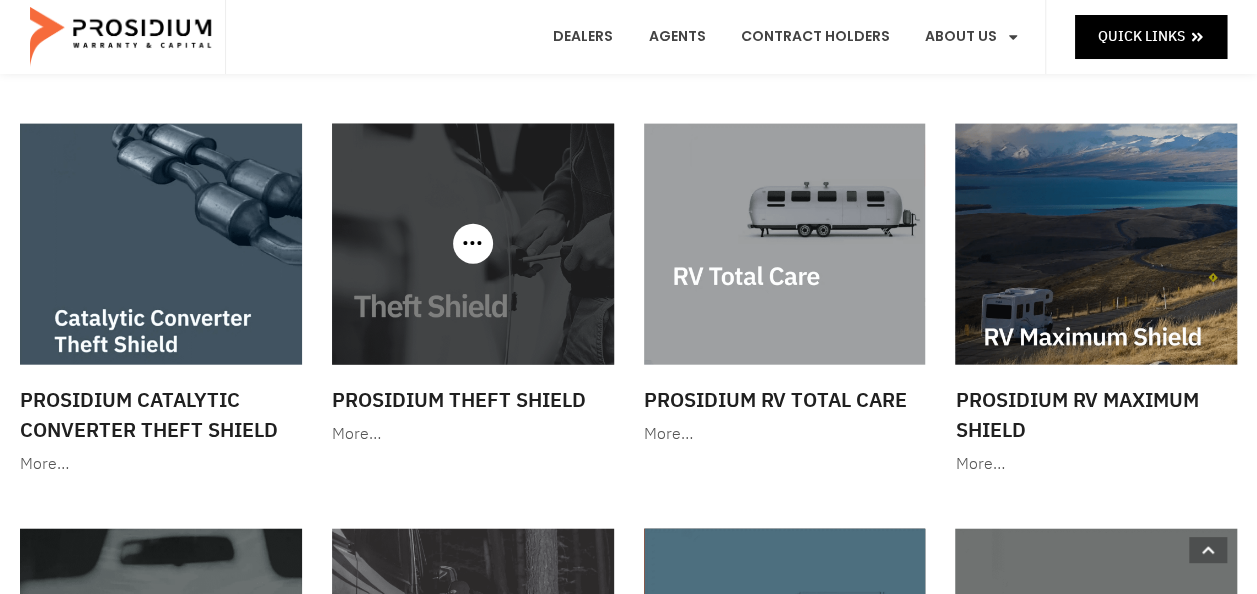 click on "Prosidium Theft Shield" 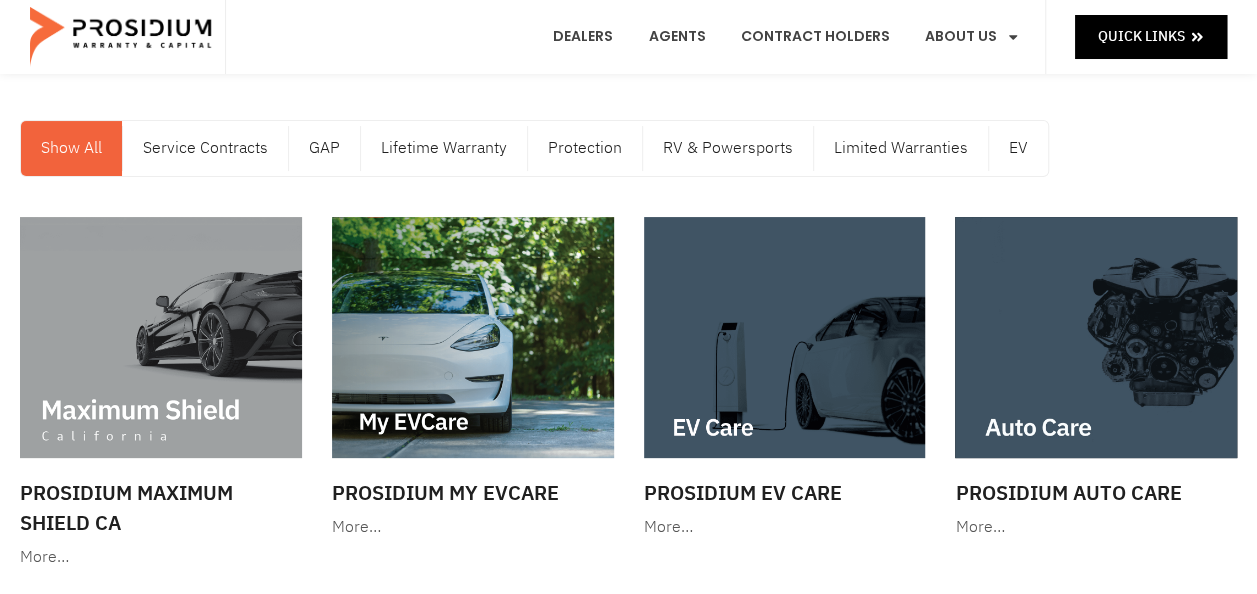 scroll, scrollTop: 200, scrollLeft: 0, axis: vertical 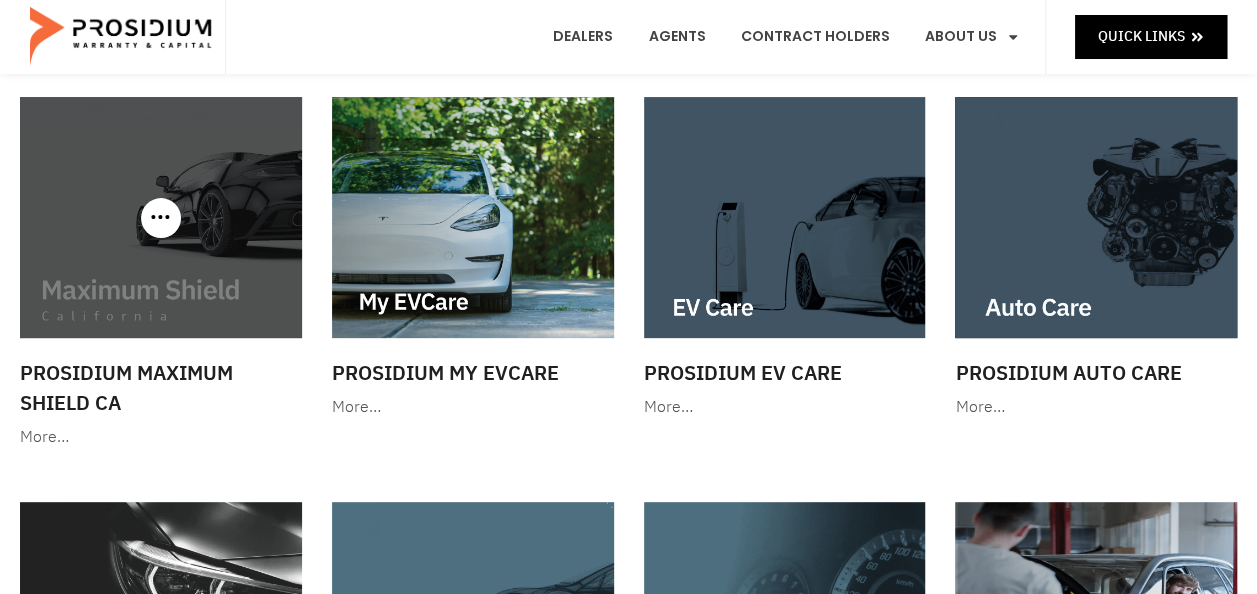 click on "Prosidium Maximum Shield CA" 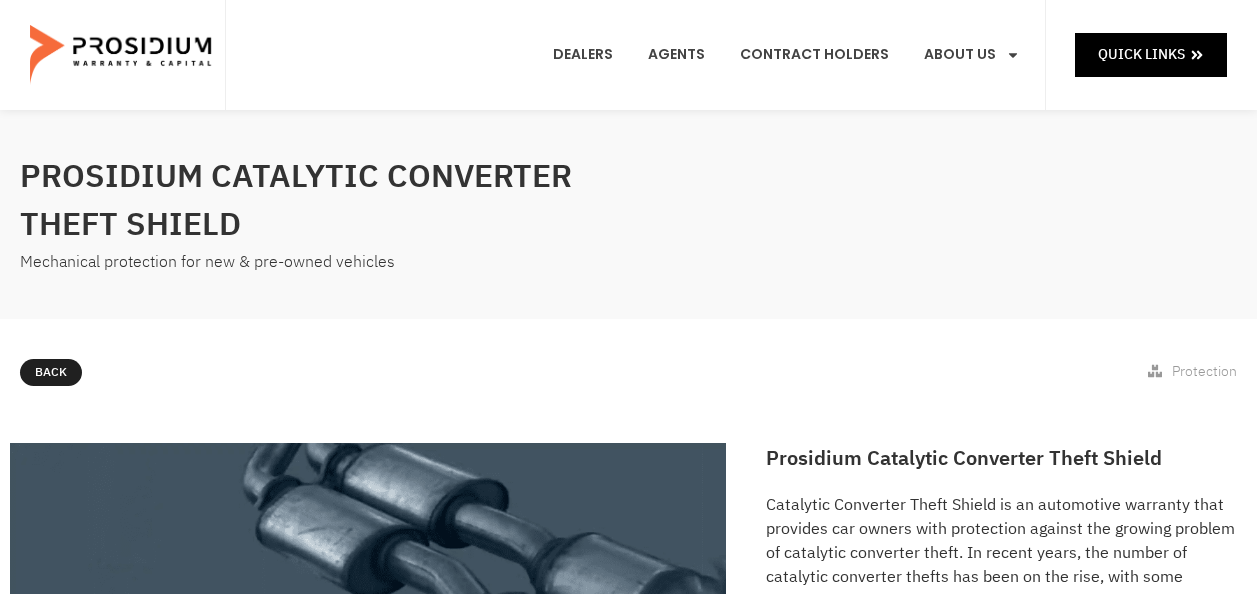 scroll, scrollTop: 0, scrollLeft: 0, axis: both 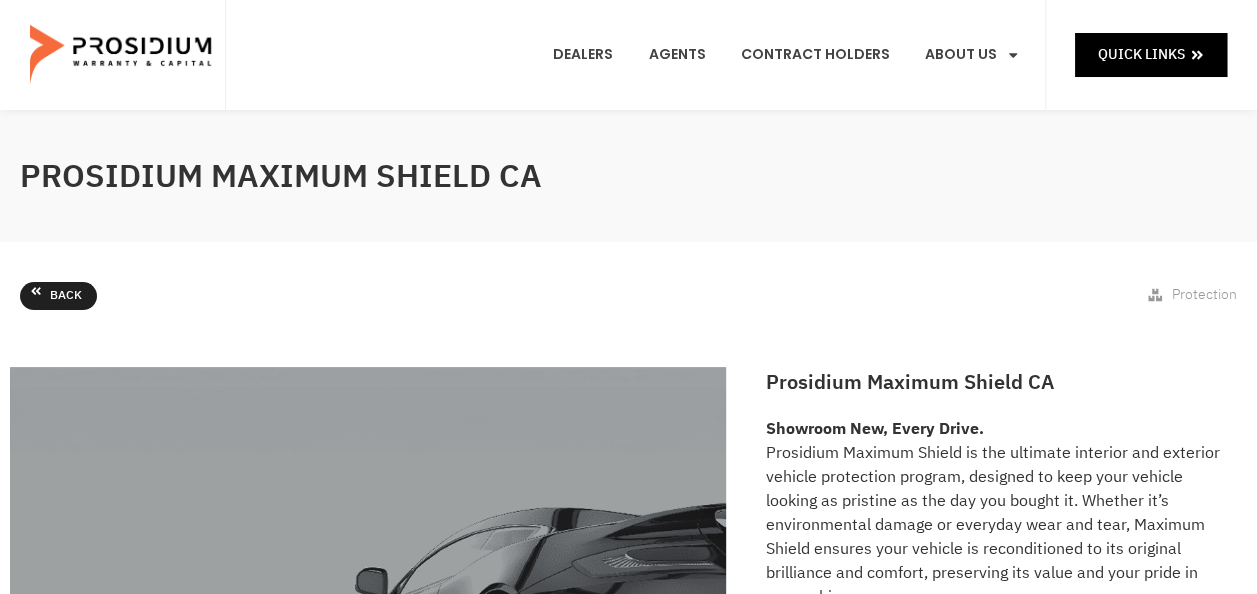 click on "Back" at bounding box center (58, 296) 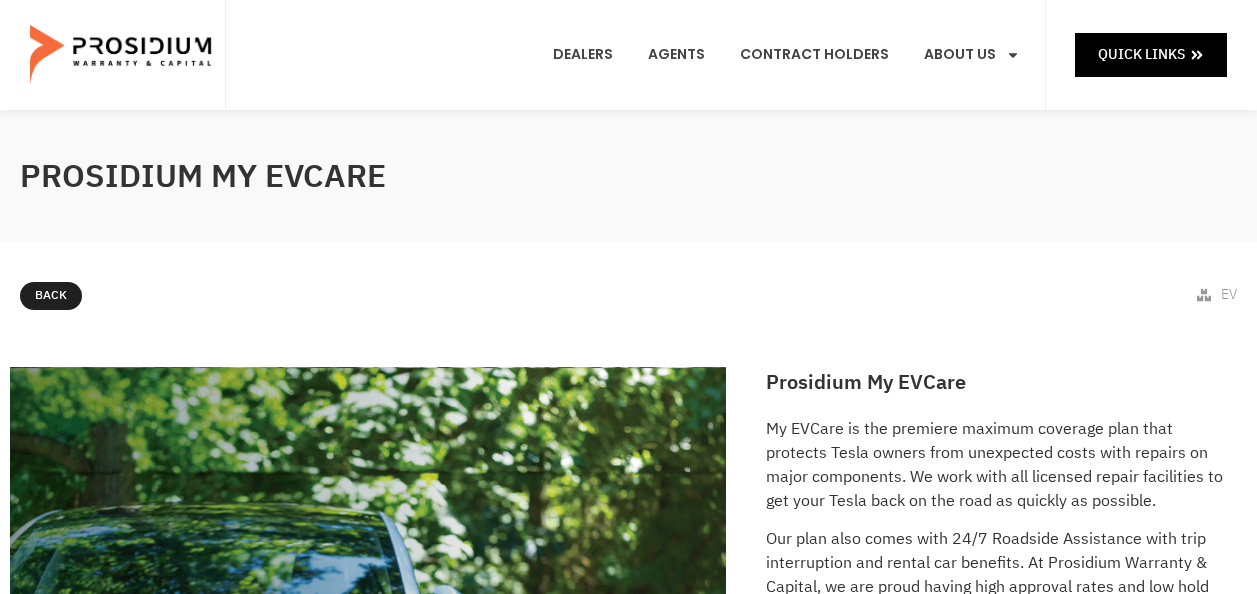 scroll, scrollTop: 0, scrollLeft: 0, axis: both 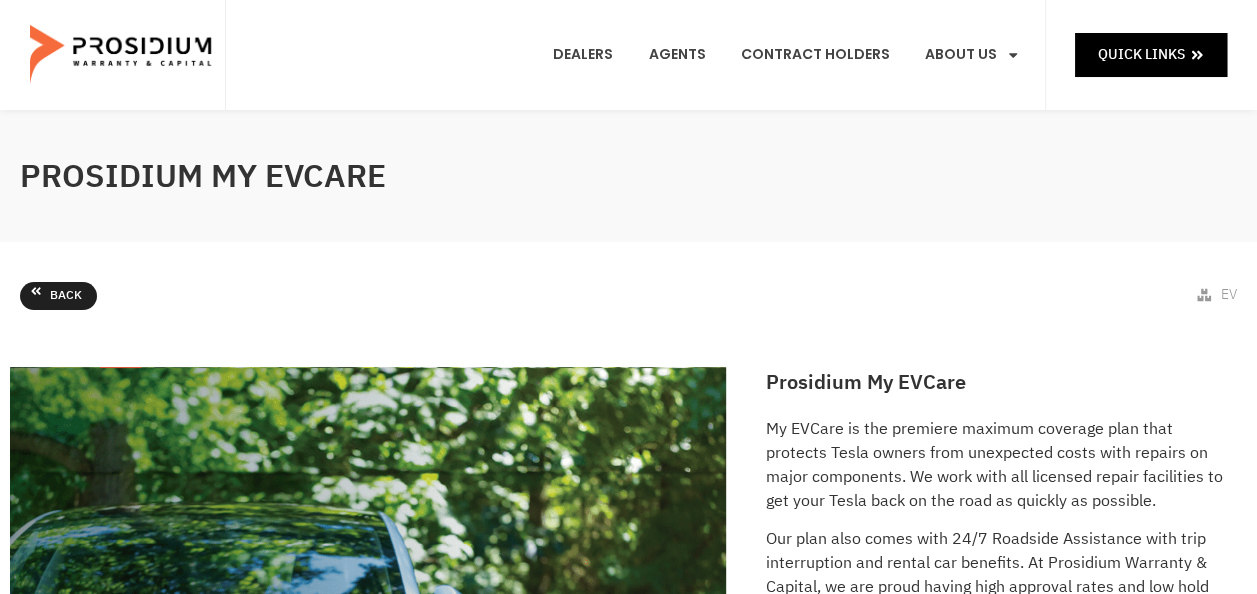 click on "Back" at bounding box center [58, 296] 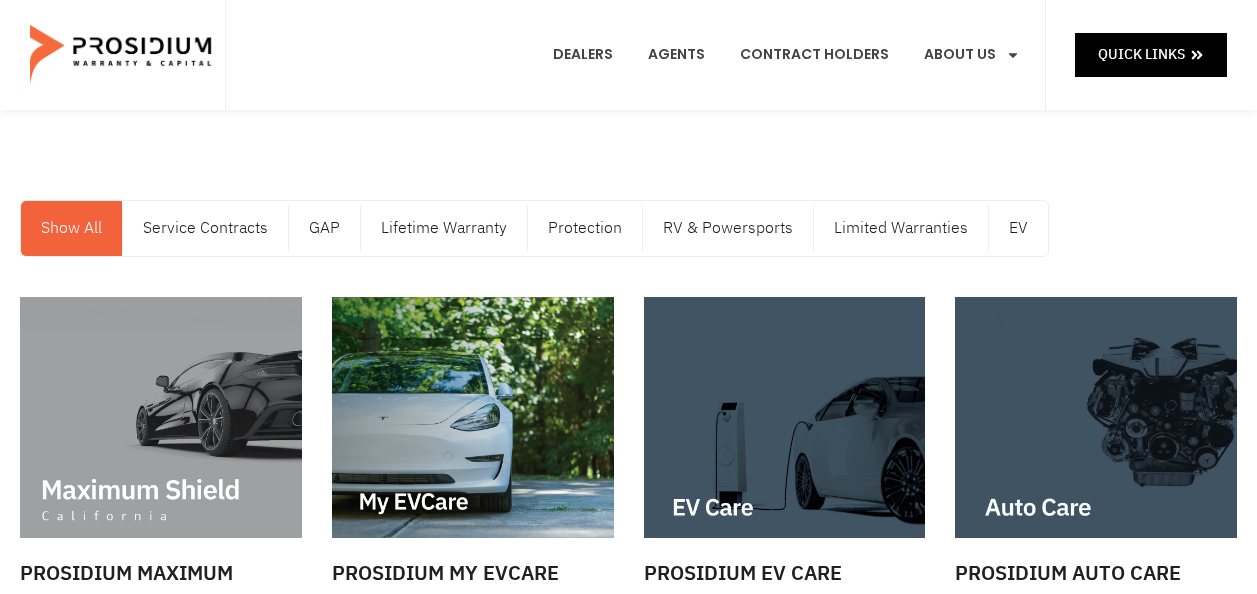 scroll, scrollTop: 0, scrollLeft: 0, axis: both 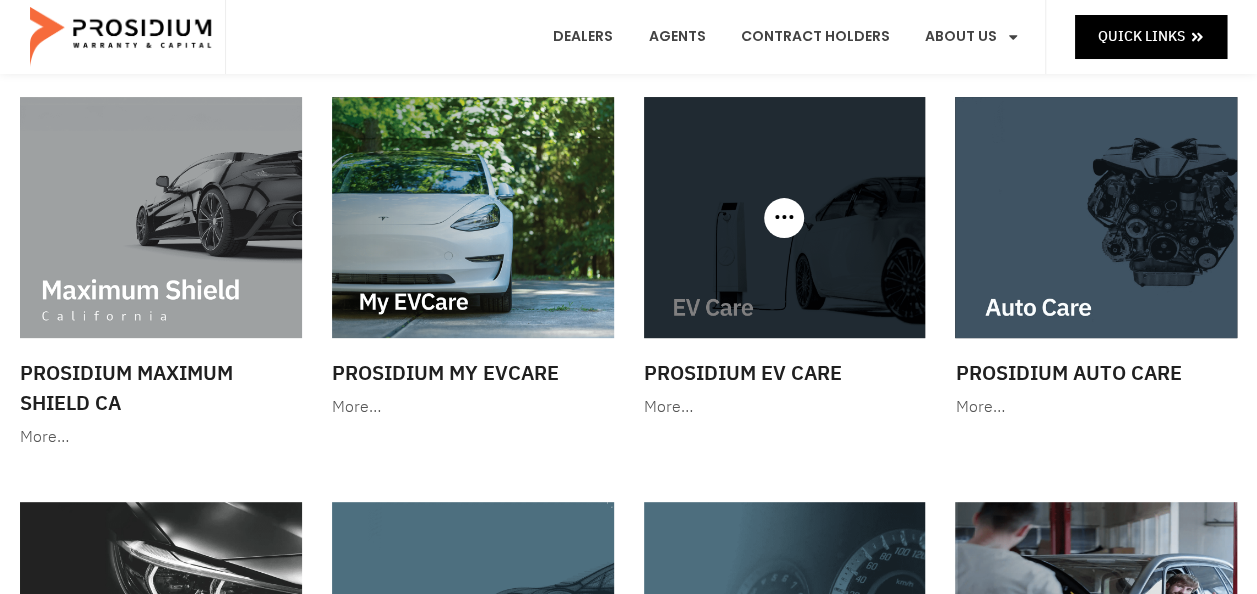 click on "Prosidium EV Care" 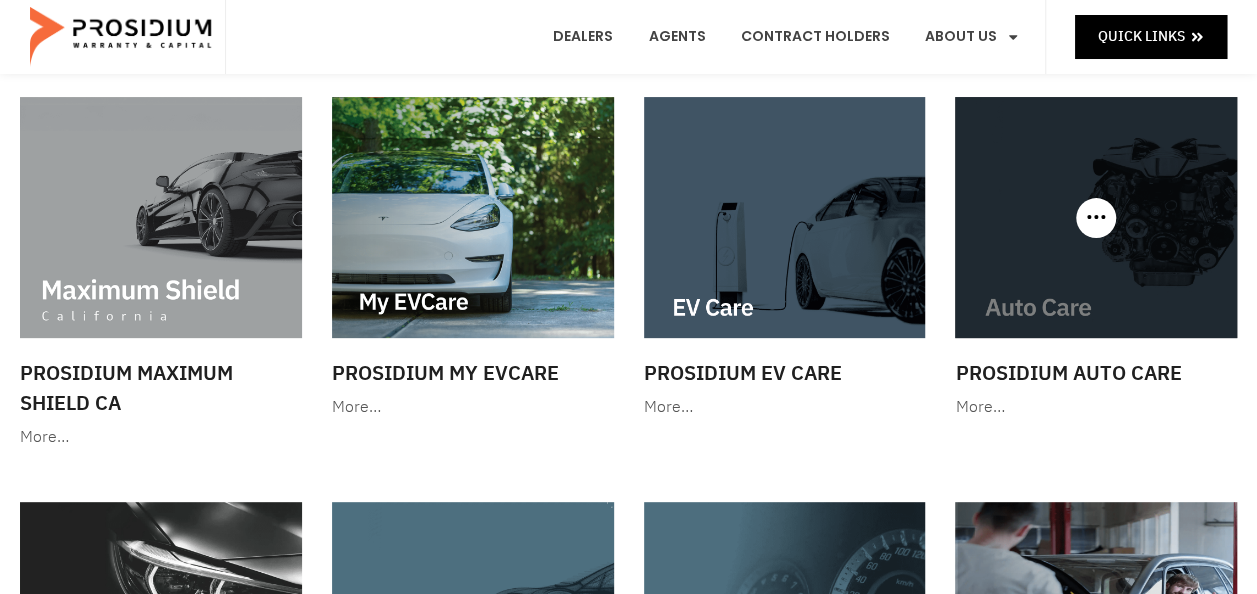 click on "Prosidium Auto Care" 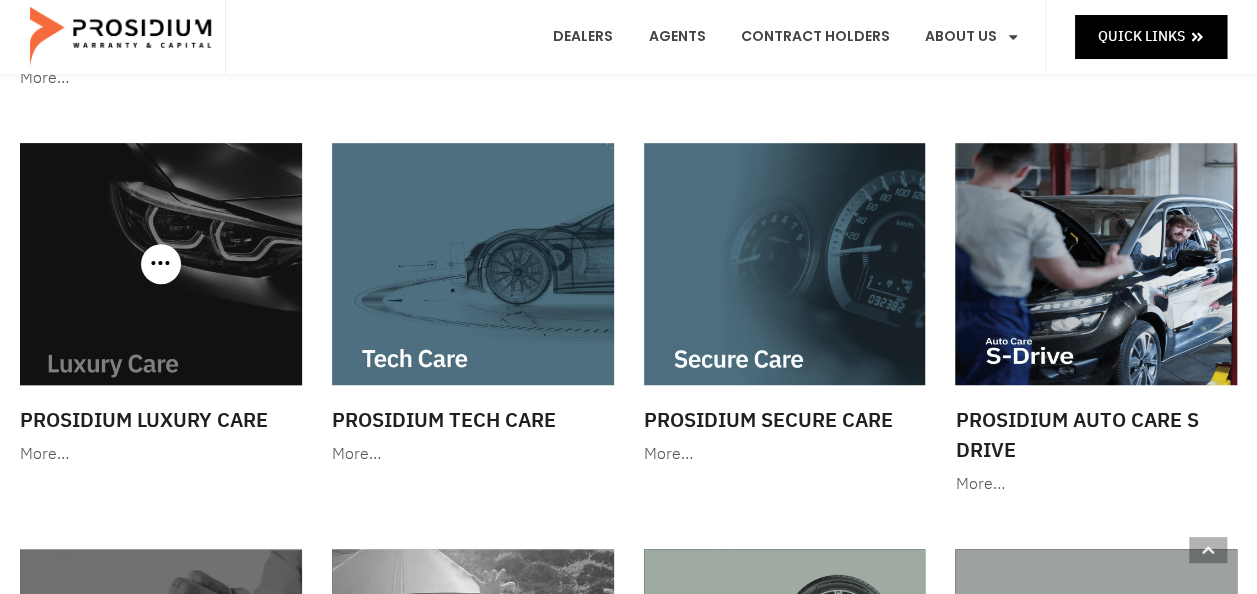 scroll, scrollTop: 600, scrollLeft: 0, axis: vertical 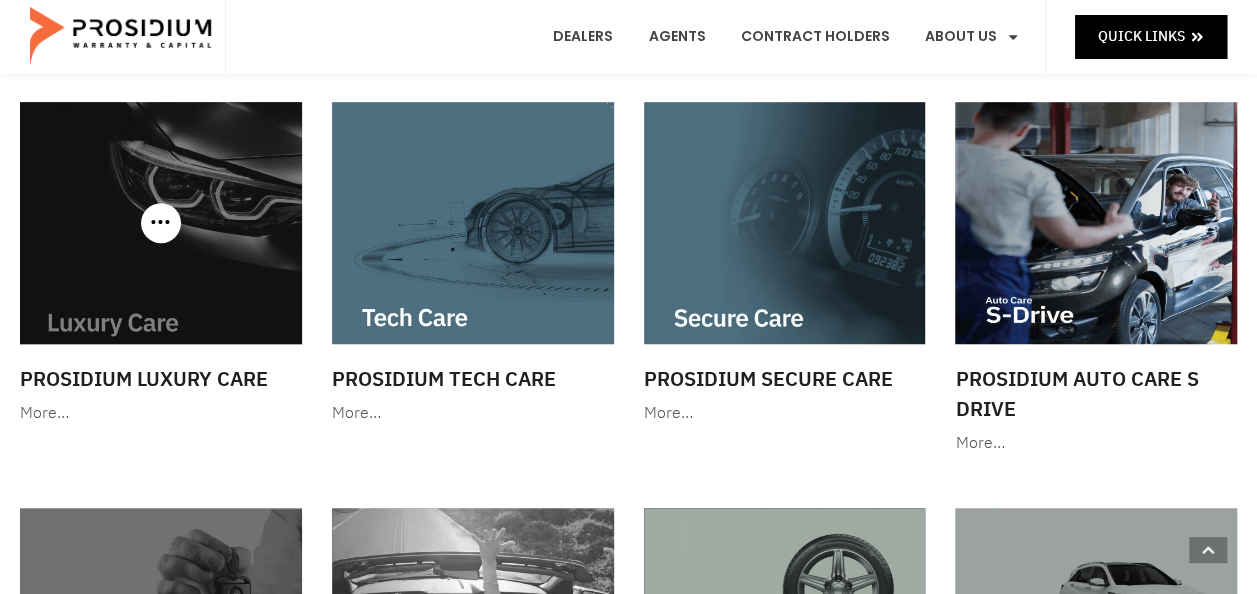 click on "Prosidium Luxury Care" 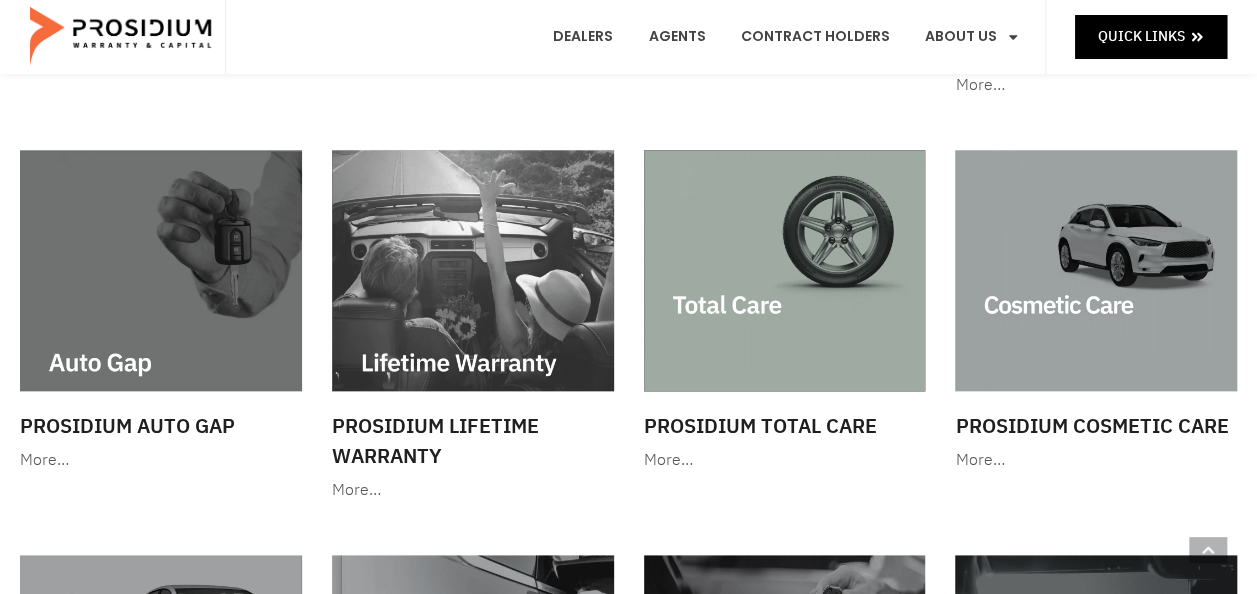 scroll, scrollTop: 1000, scrollLeft: 0, axis: vertical 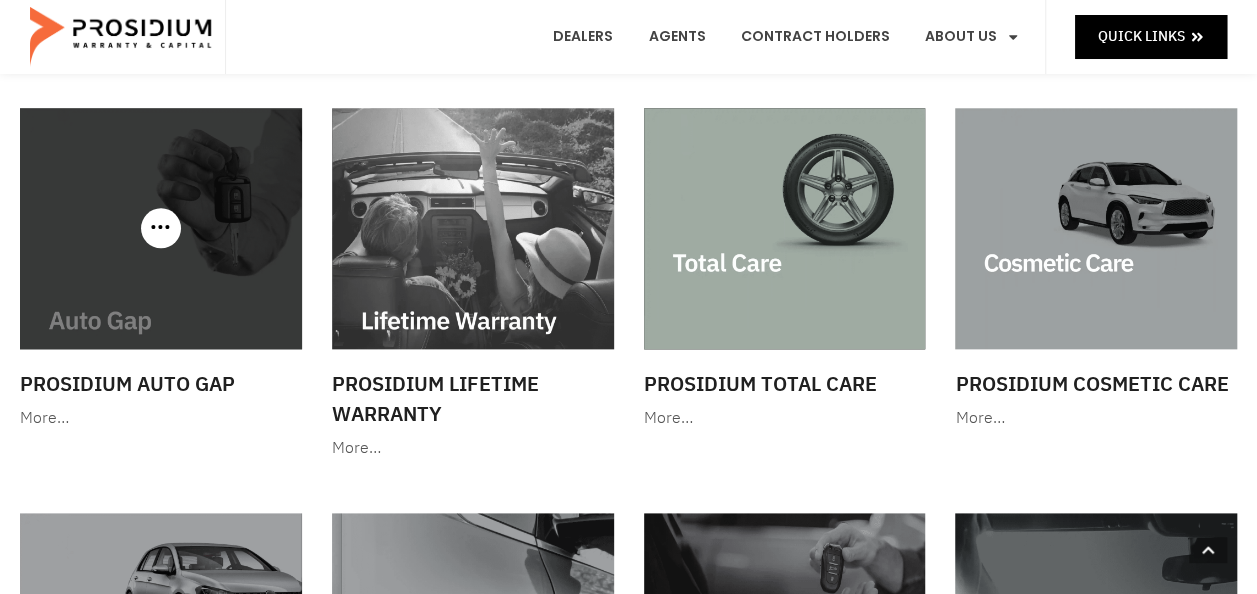 click on "Prosidium Auto Gap" 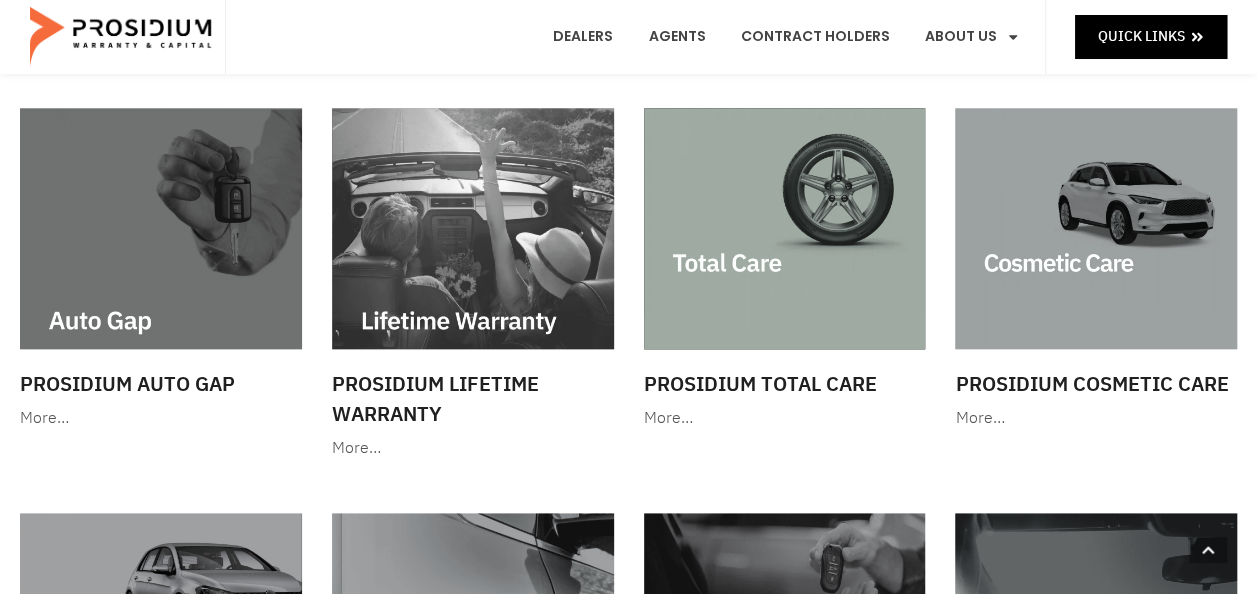 scroll, scrollTop: 1100, scrollLeft: 0, axis: vertical 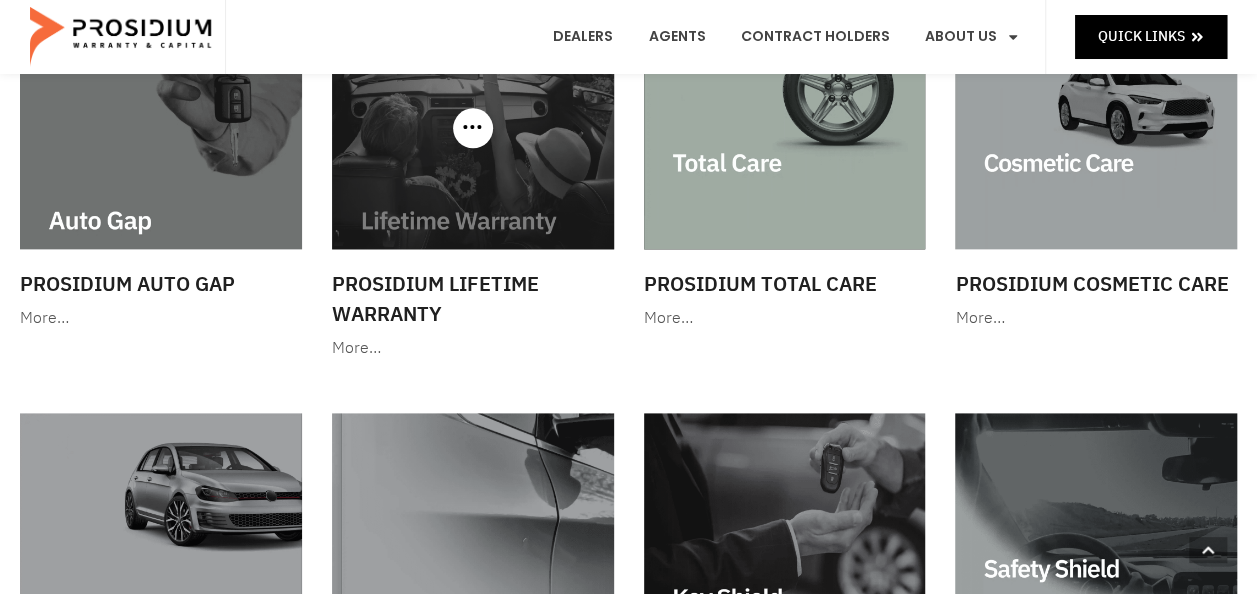 click on "Prosidium Lifetime Warranty" 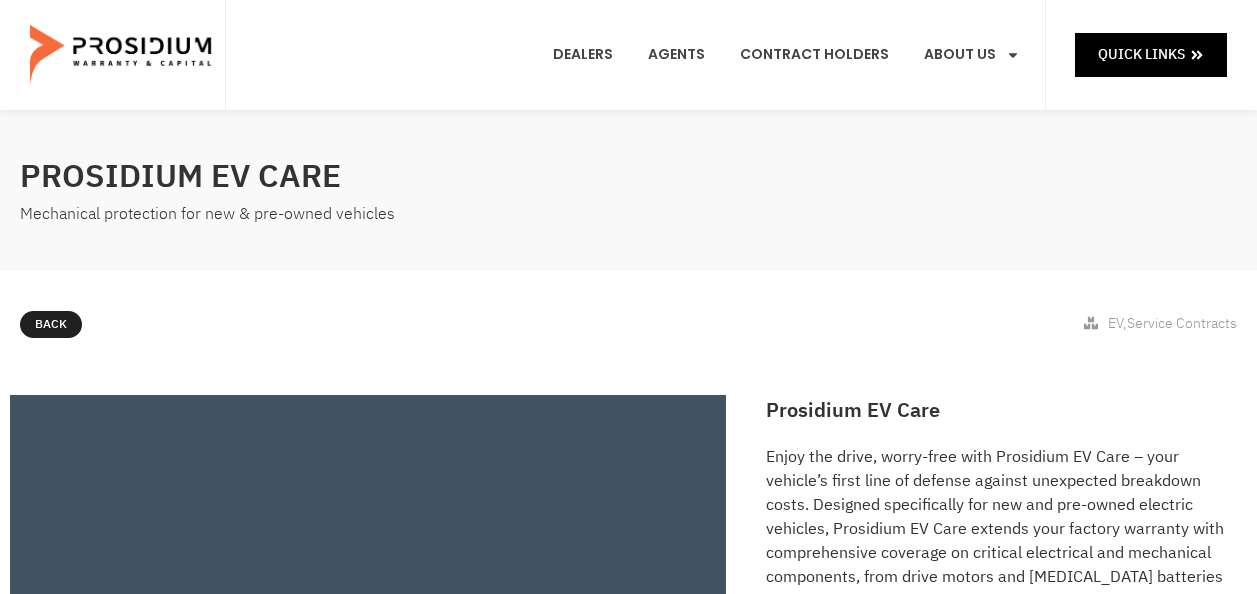 scroll, scrollTop: 0, scrollLeft: 0, axis: both 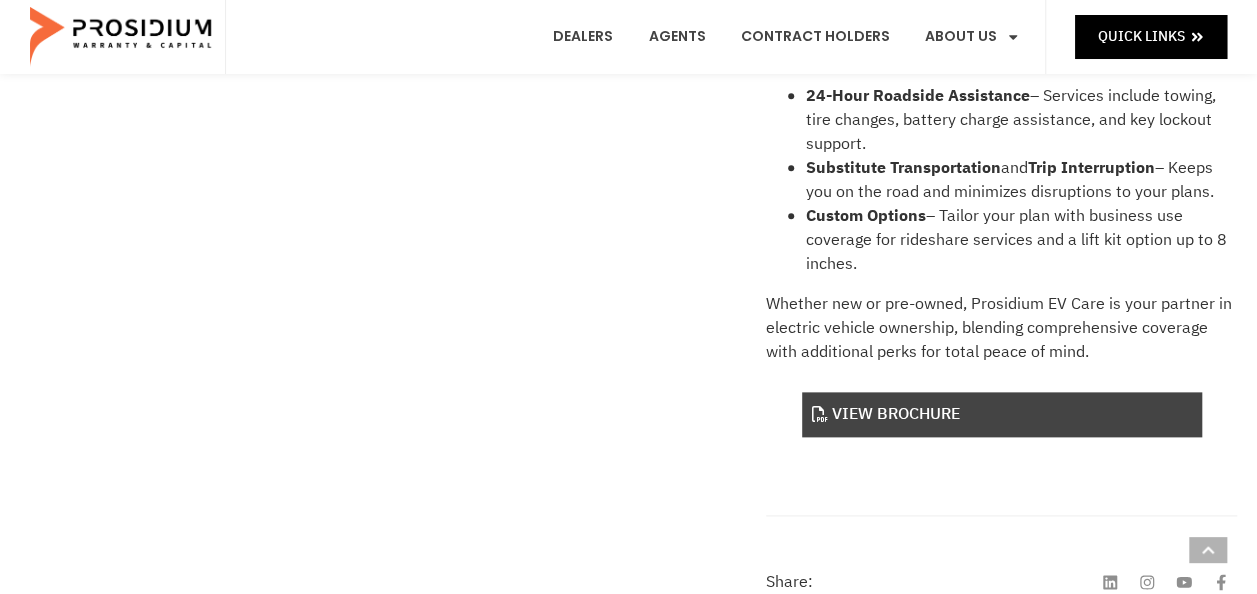 click on "View Brochure" at bounding box center [1002, 414] 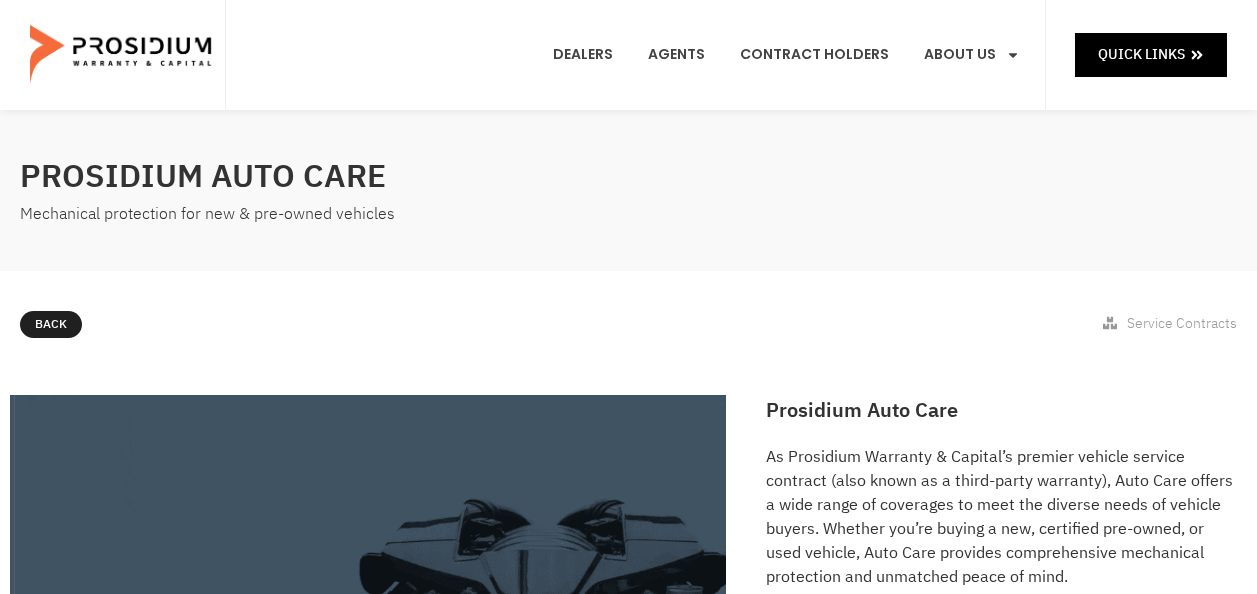 scroll, scrollTop: 0, scrollLeft: 0, axis: both 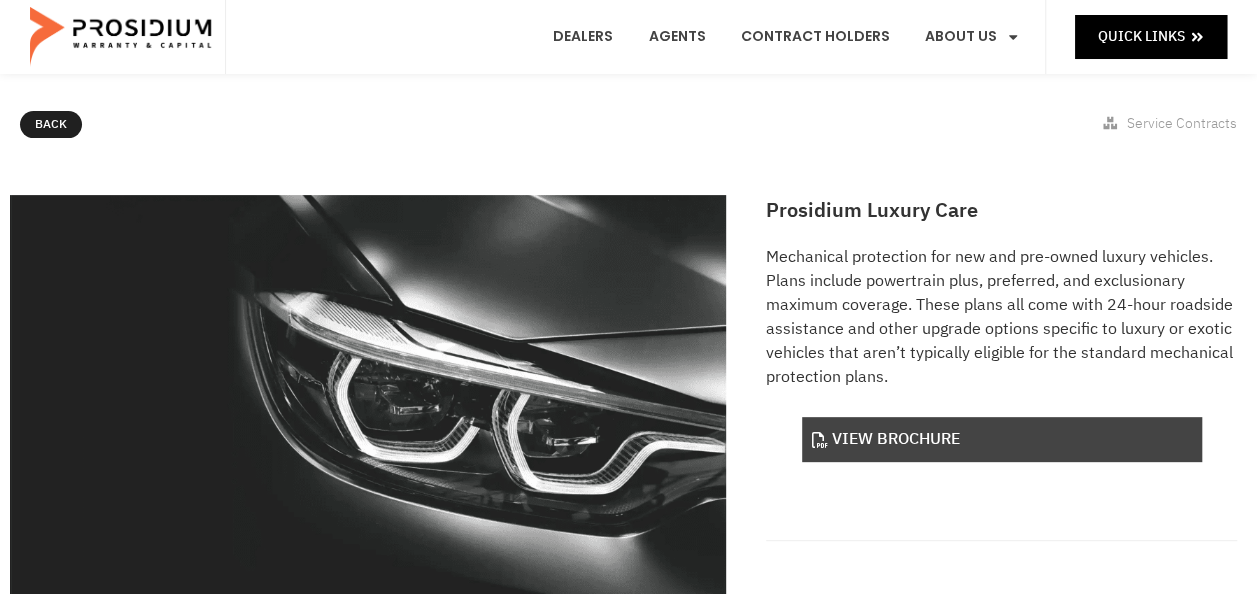 click on "View Brochure" at bounding box center [1002, 439] 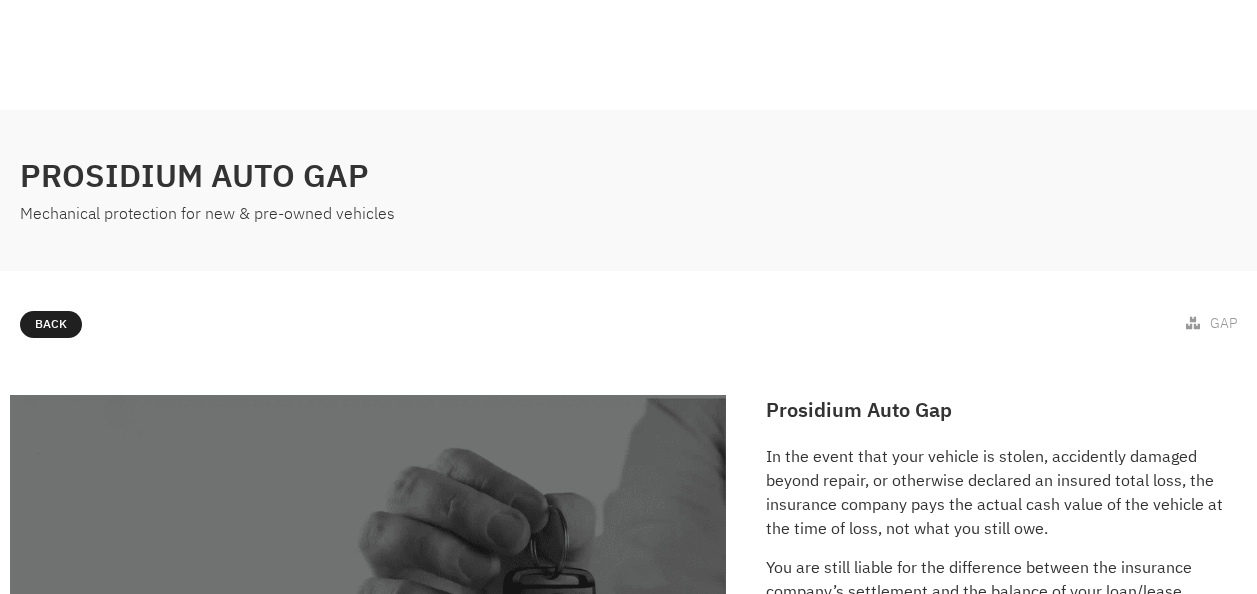scroll, scrollTop: 0, scrollLeft: 0, axis: both 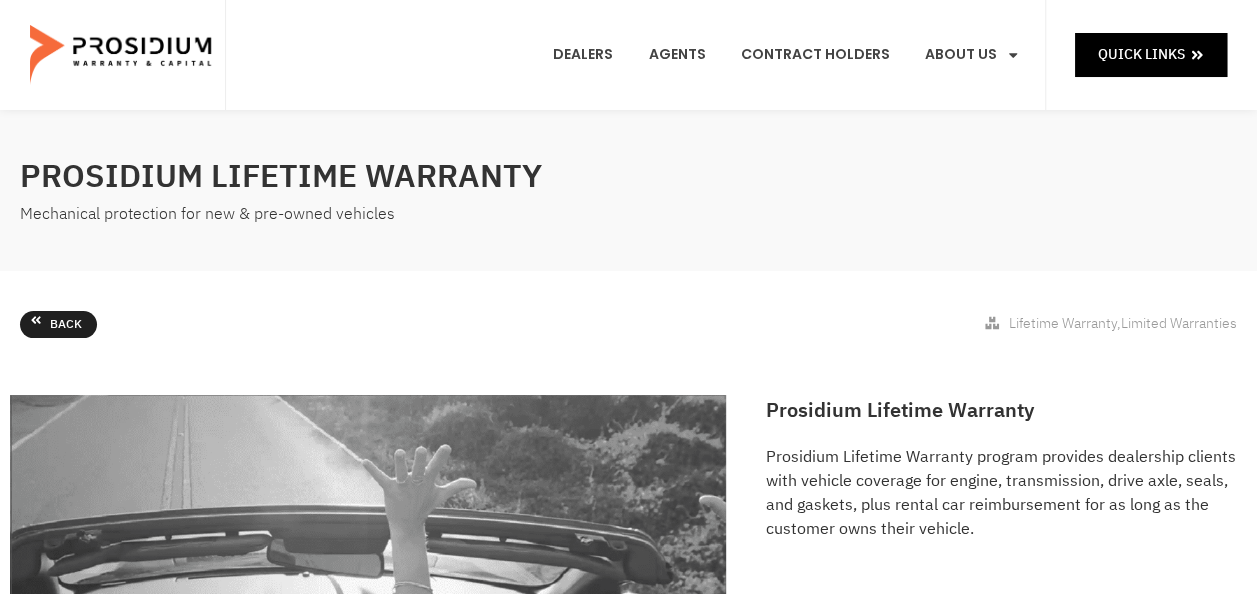 click on "Back" at bounding box center (66, 325) 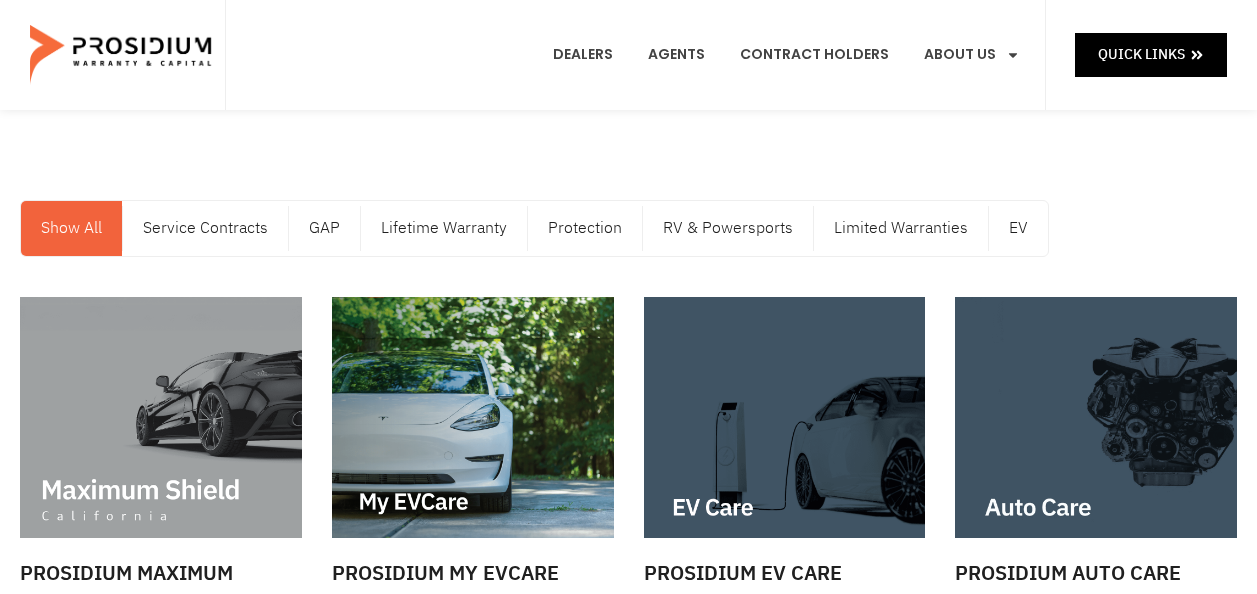 scroll, scrollTop: 0, scrollLeft: 0, axis: both 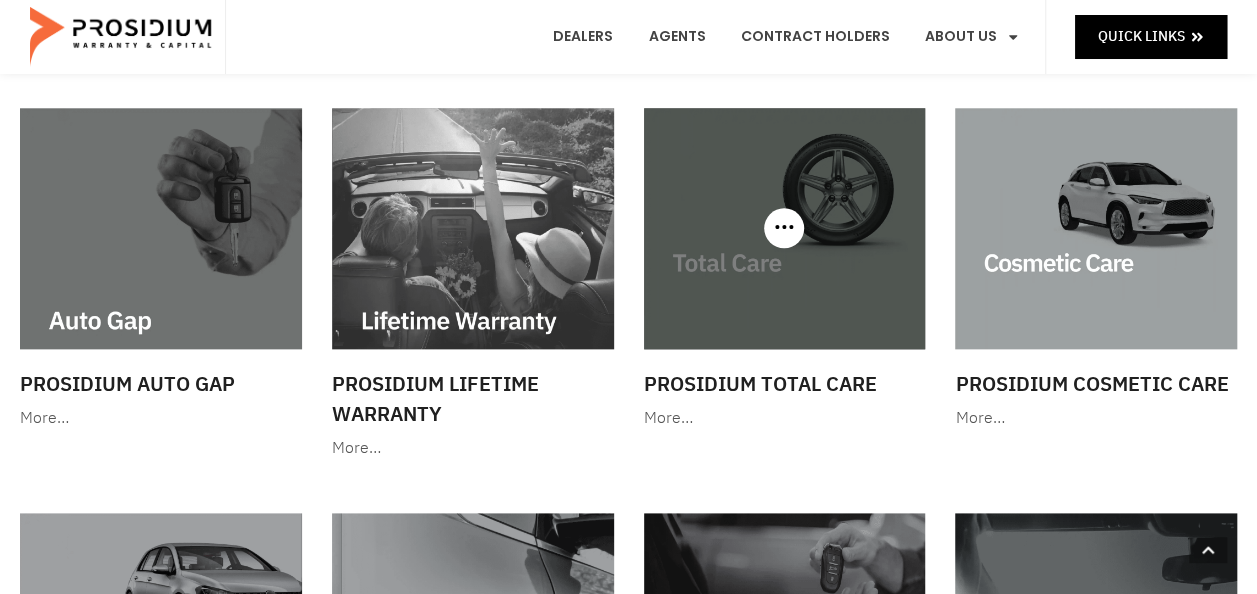 click on "Prosidium Total Care" 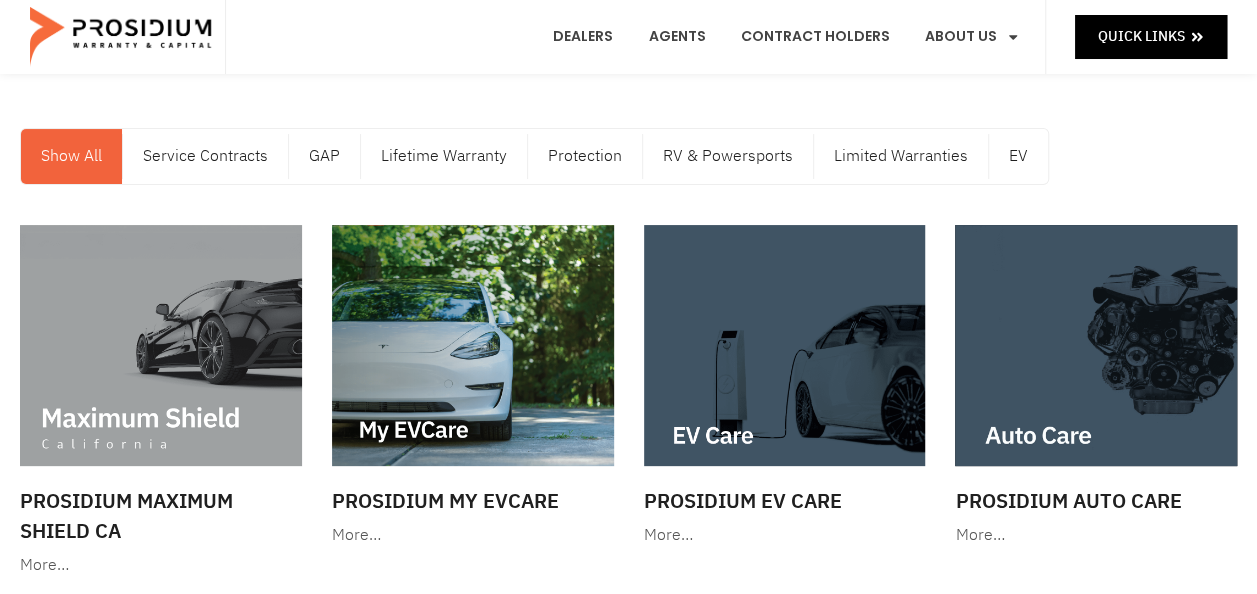 scroll, scrollTop: 100, scrollLeft: 0, axis: vertical 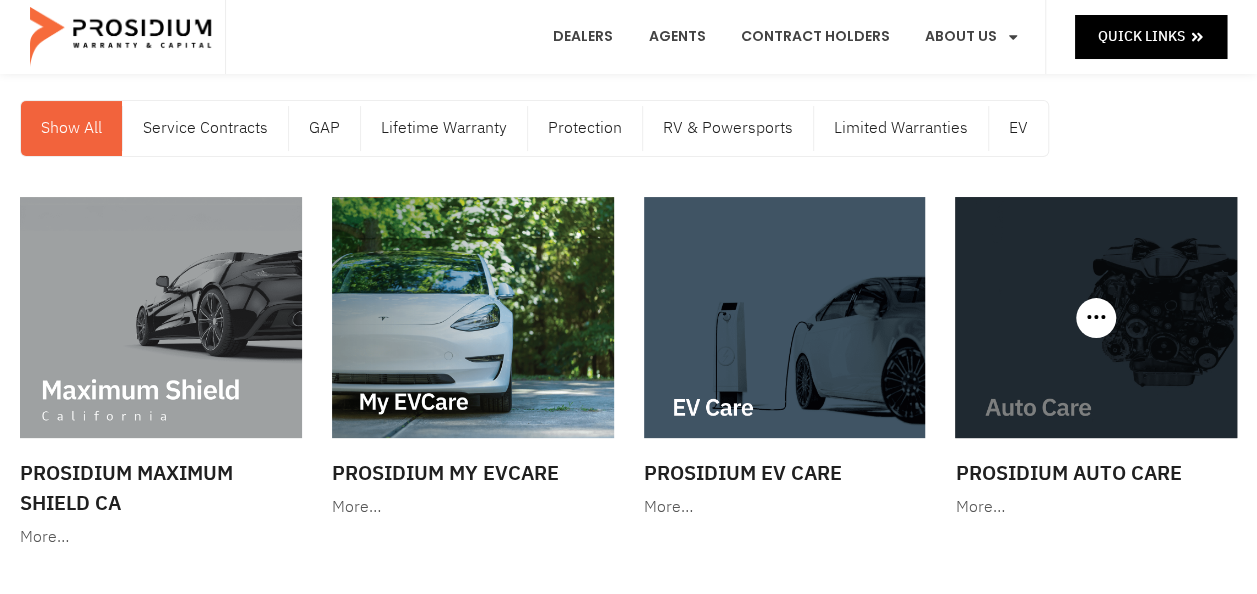 click on "Prosidium Auto Care" 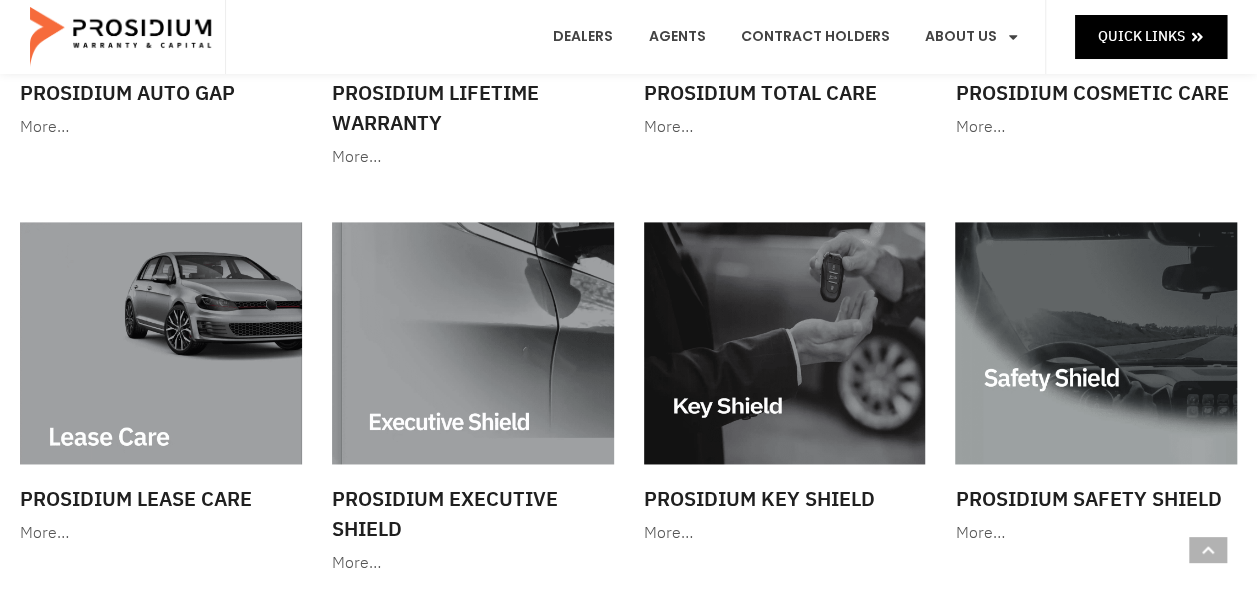 scroll, scrollTop: 1300, scrollLeft: 0, axis: vertical 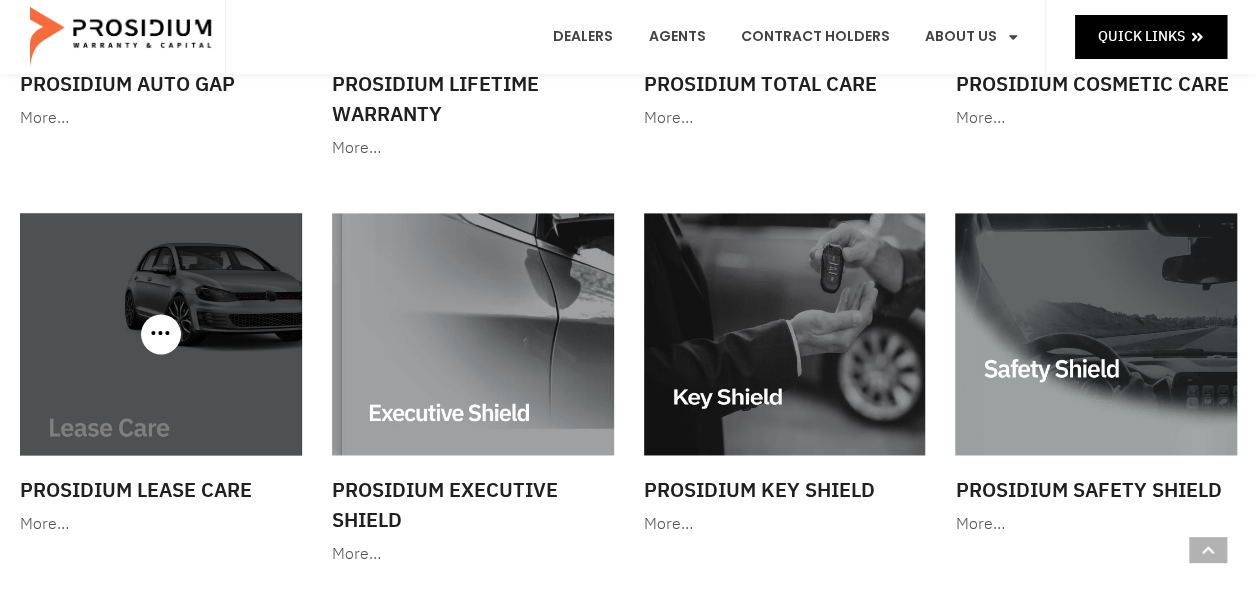 click on "Prosidium Lease Care" 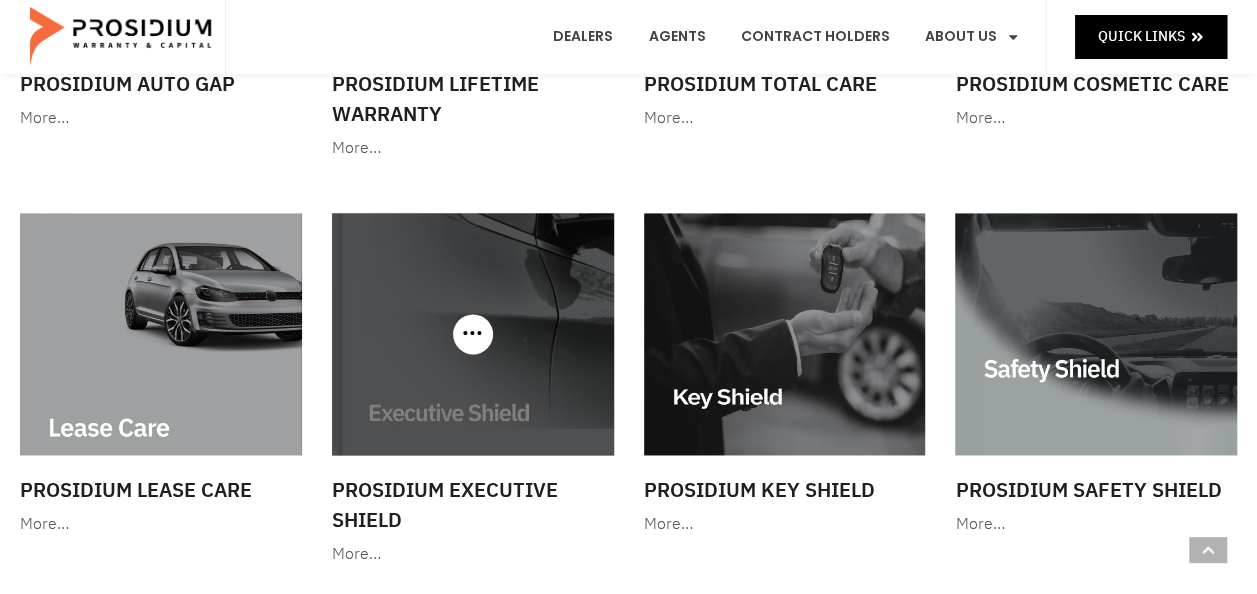 click on "Prosidium Executive Shield" 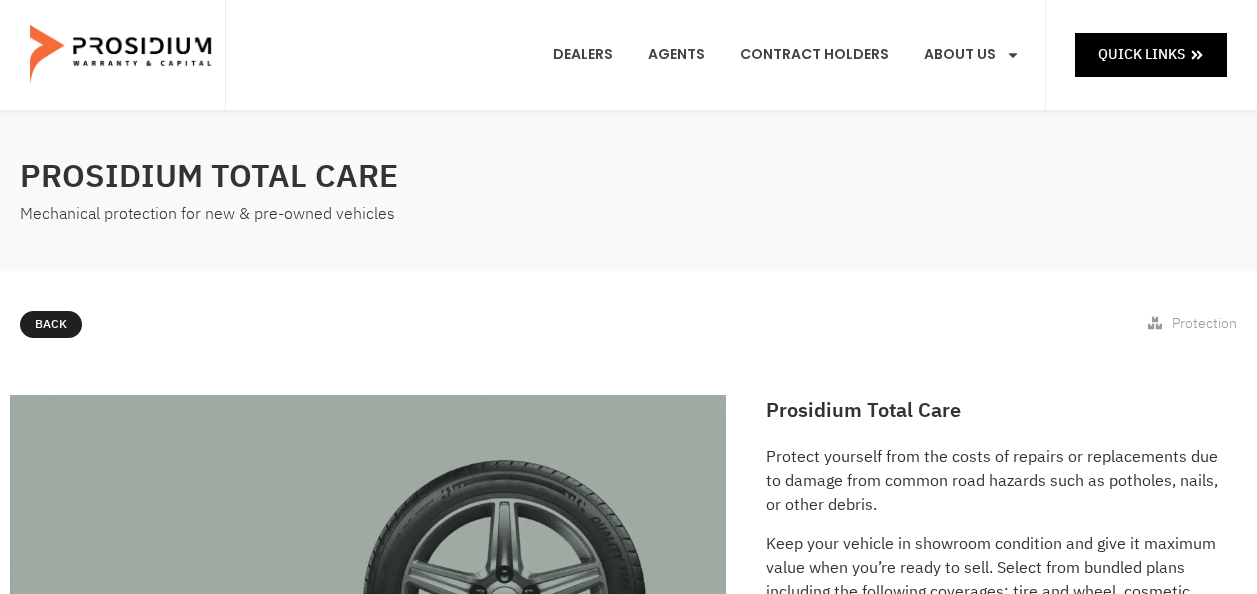 scroll, scrollTop: 0, scrollLeft: 0, axis: both 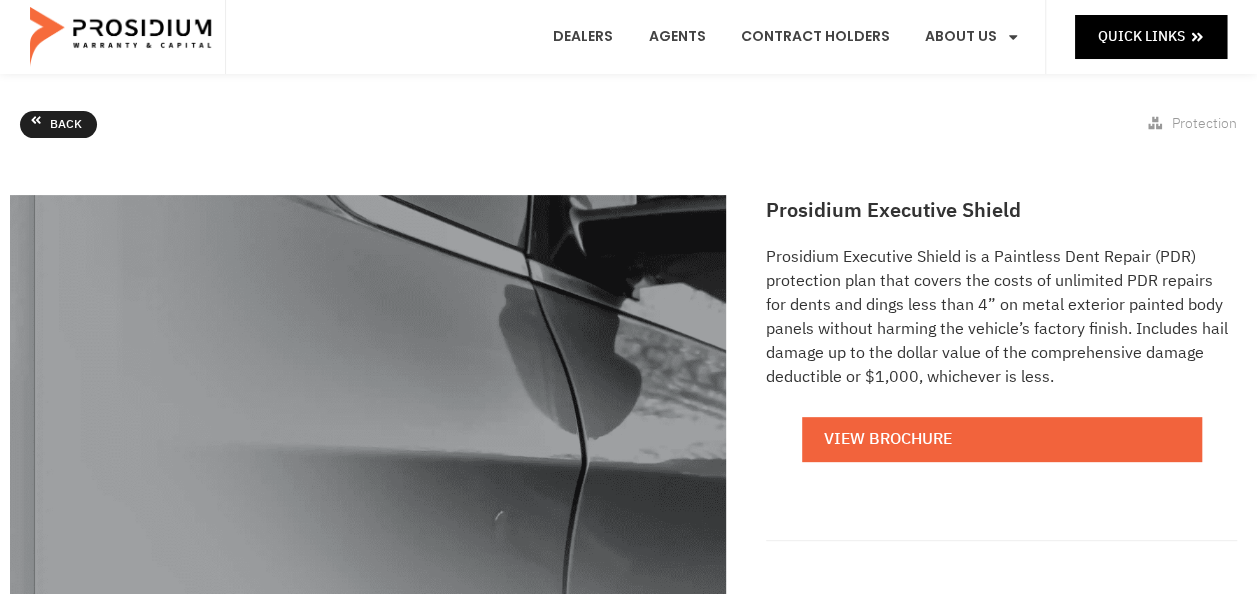 click on "Back" at bounding box center [66, 125] 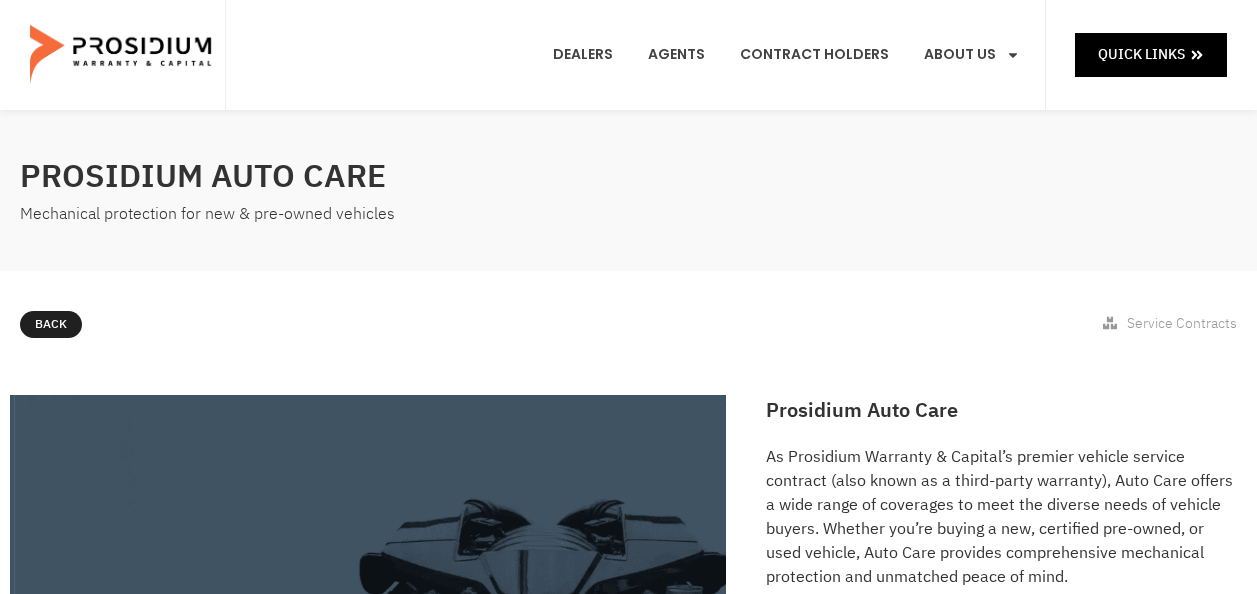 scroll, scrollTop: 0, scrollLeft: 0, axis: both 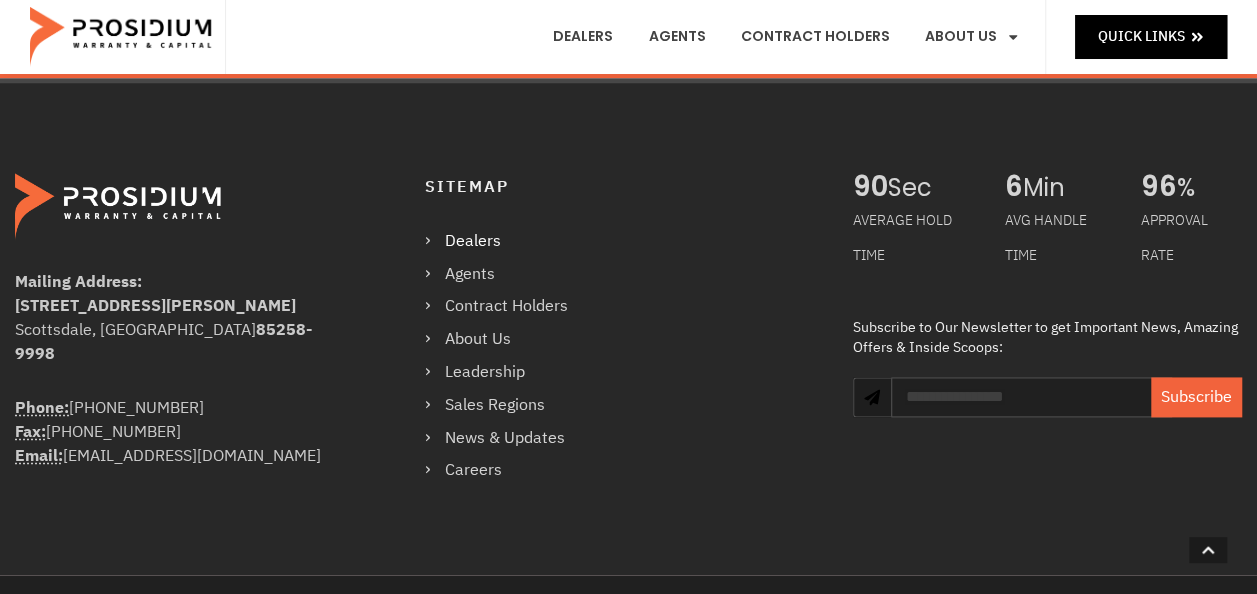 click on "Dealers" 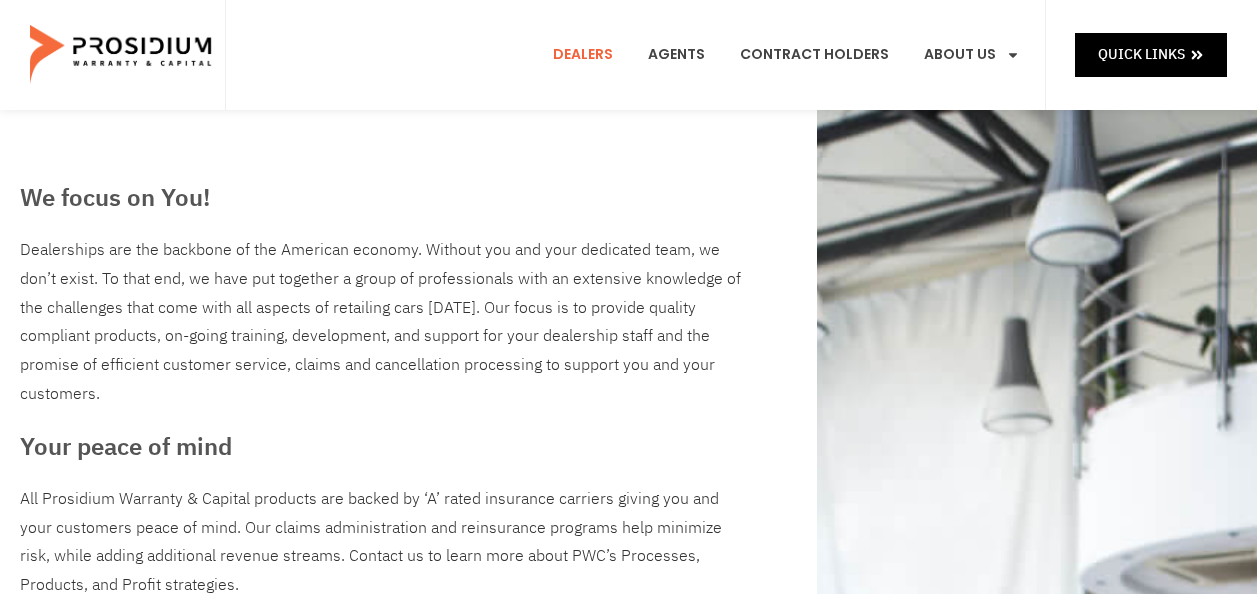 scroll, scrollTop: 0, scrollLeft: 0, axis: both 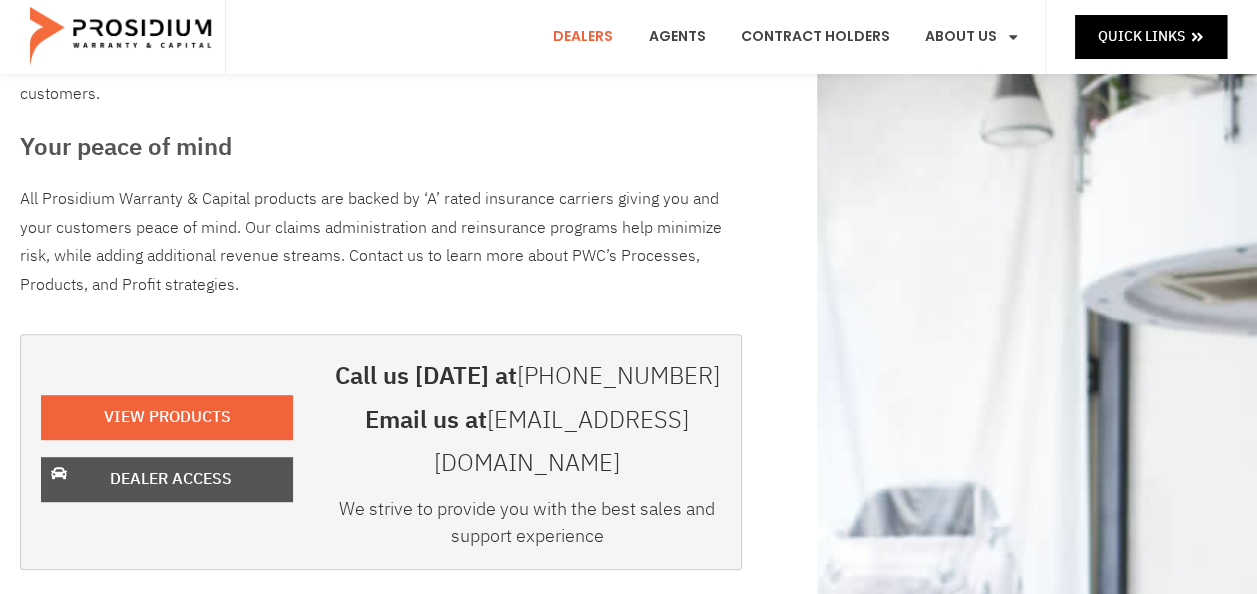 click on "Dealer Access" at bounding box center (171, 479) 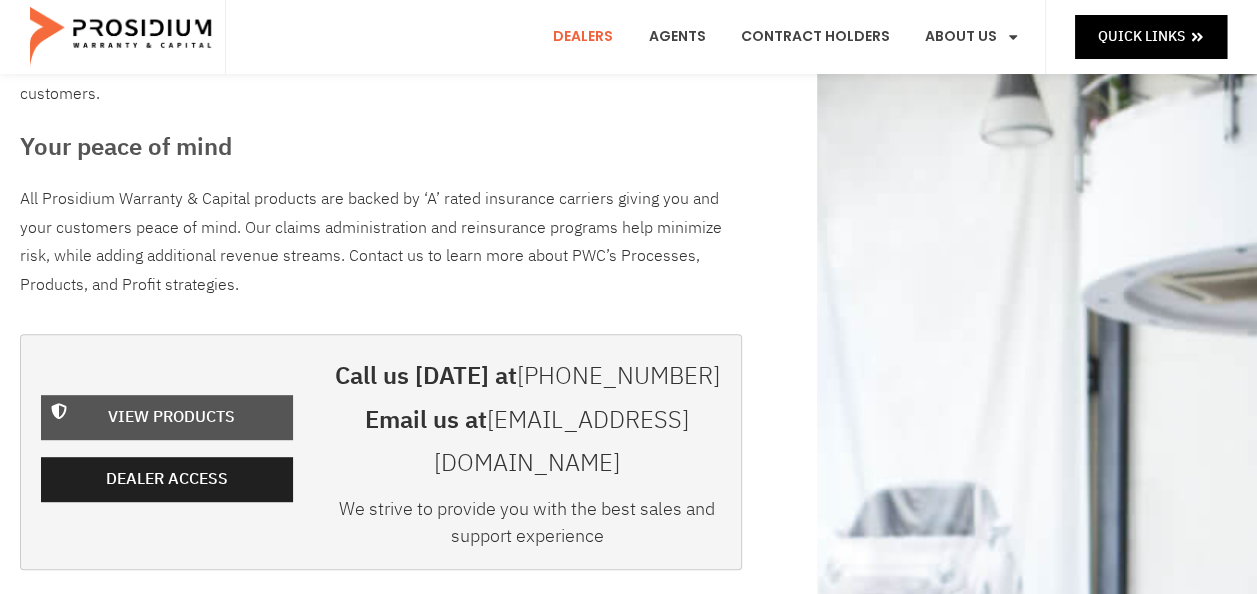 click on "View Products" at bounding box center [171, 417] 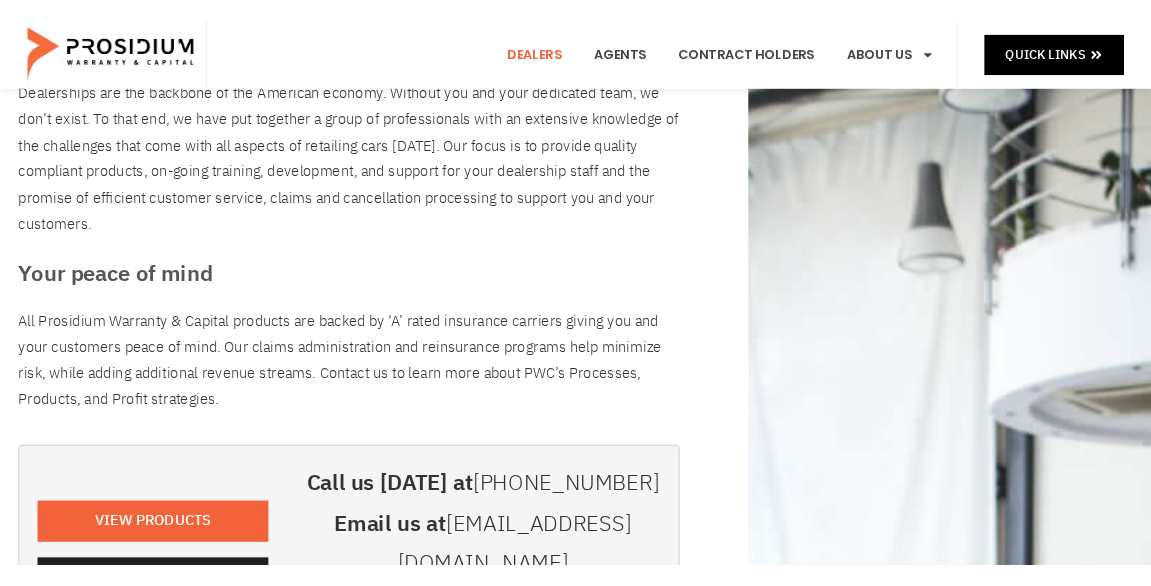 scroll, scrollTop: 0, scrollLeft: 0, axis: both 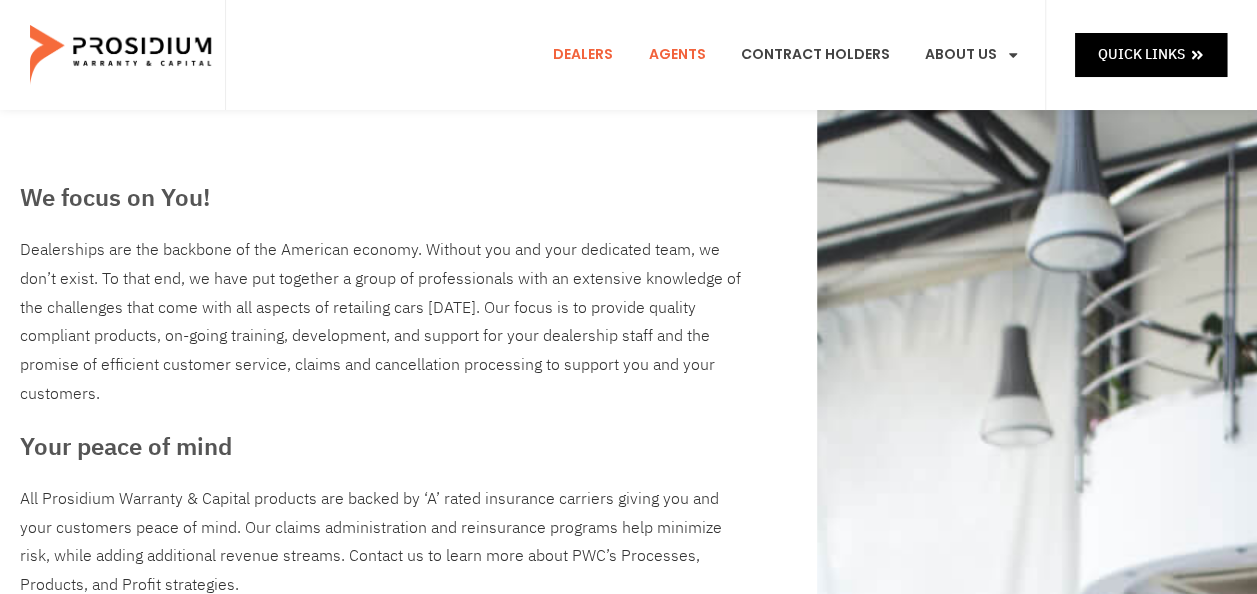 click on "Agents" 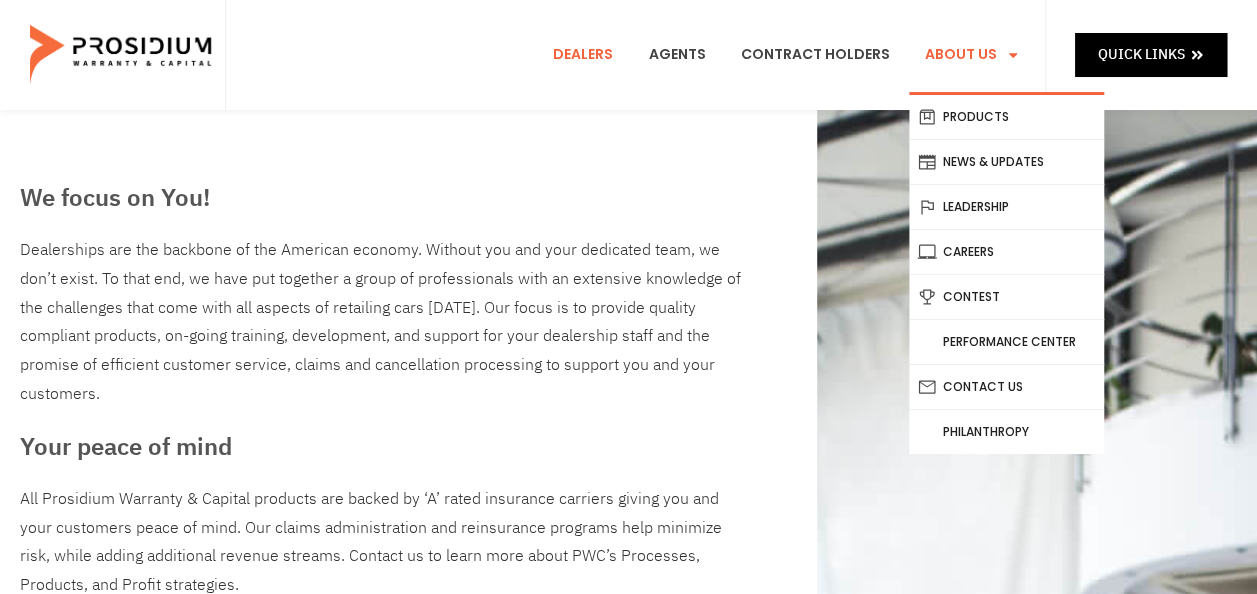 click on "About Us" 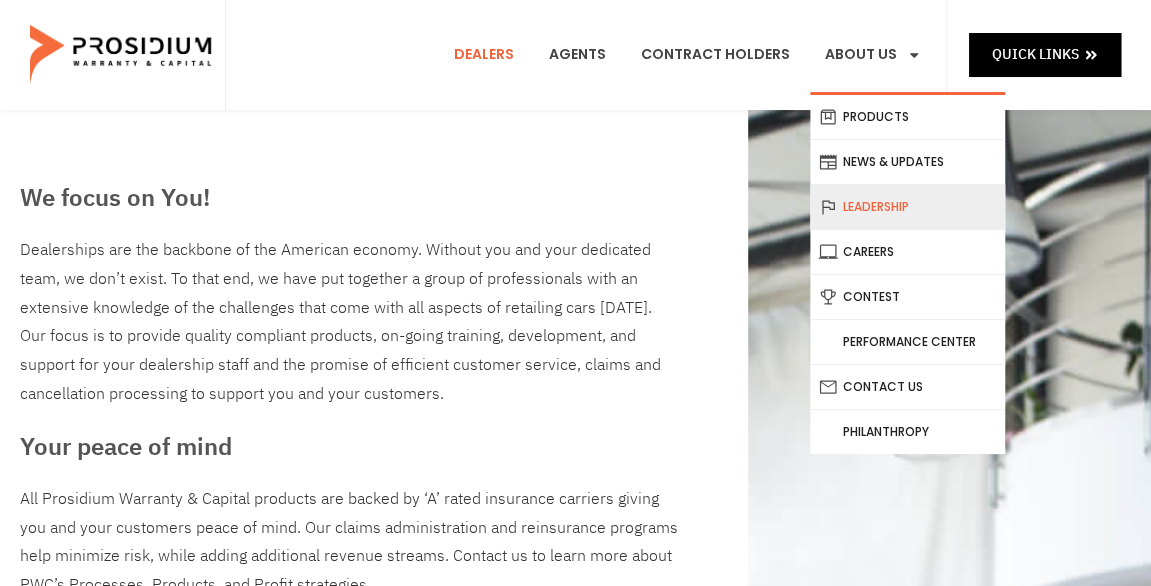 click on "Leadership" 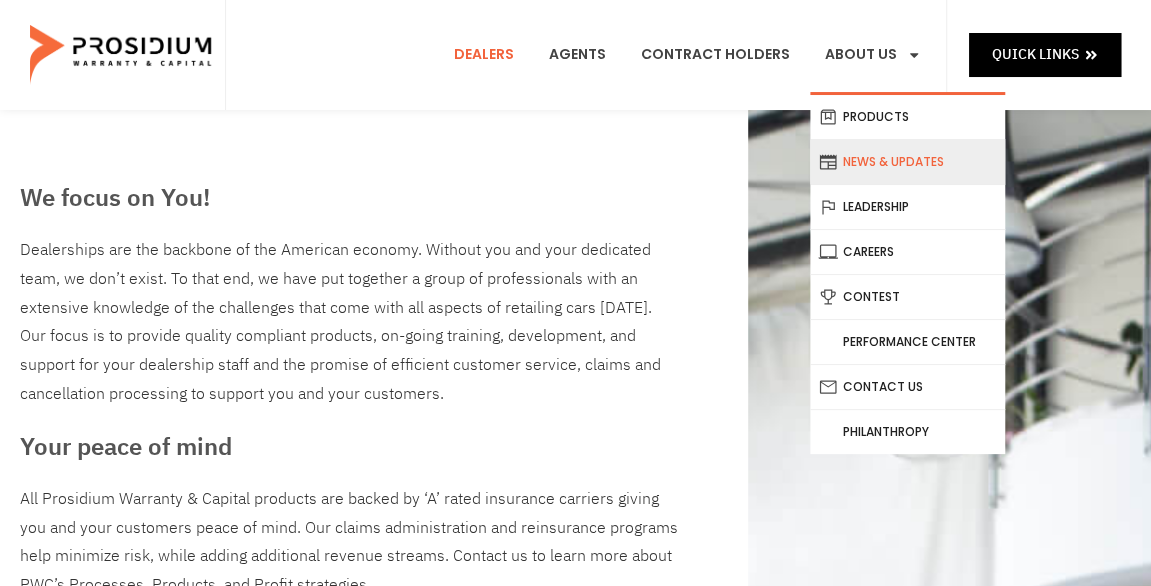 click on "News & Updates" 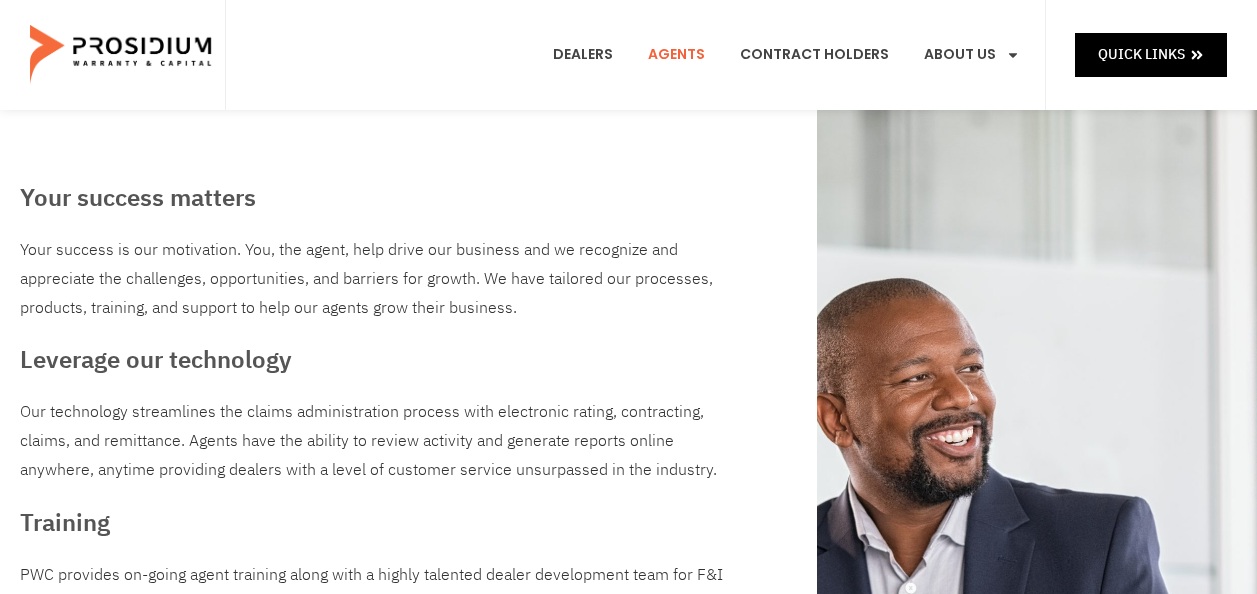 scroll, scrollTop: 0, scrollLeft: 0, axis: both 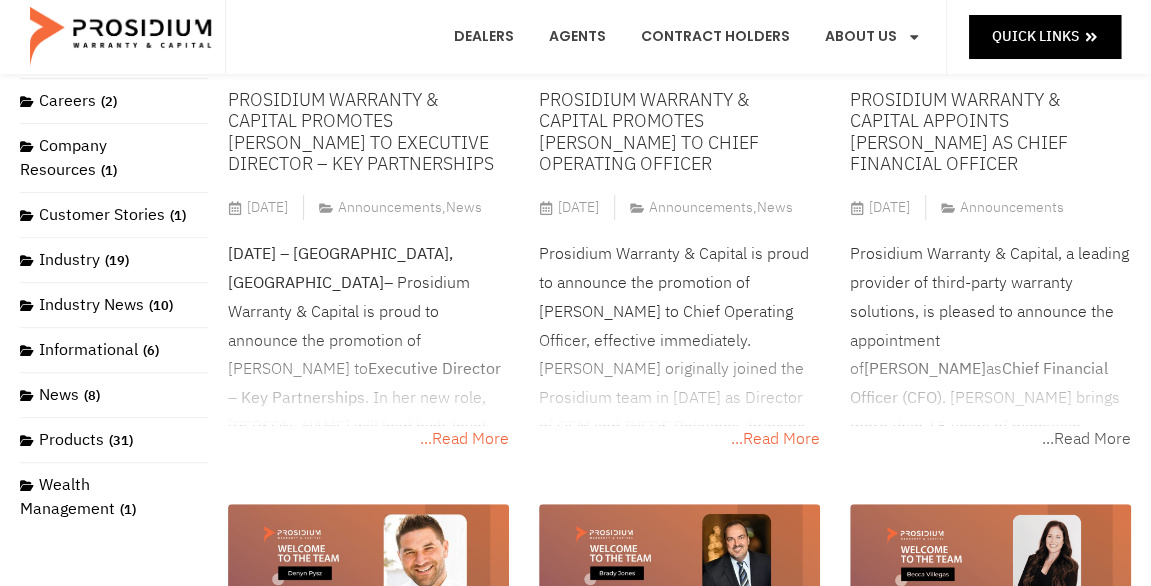 click on "...Read More" 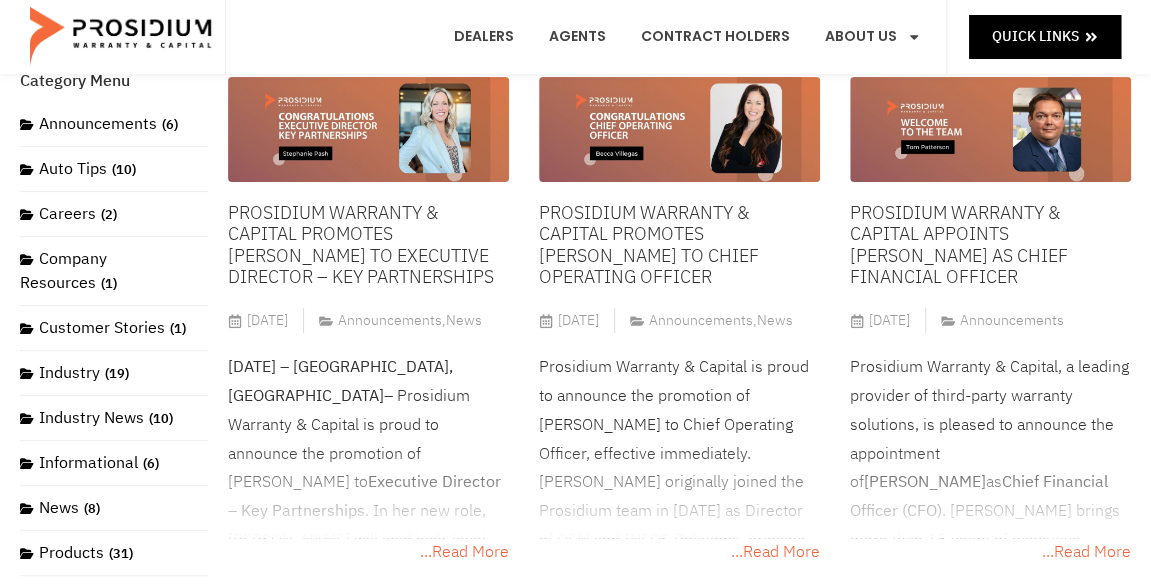 scroll, scrollTop: 0, scrollLeft: 0, axis: both 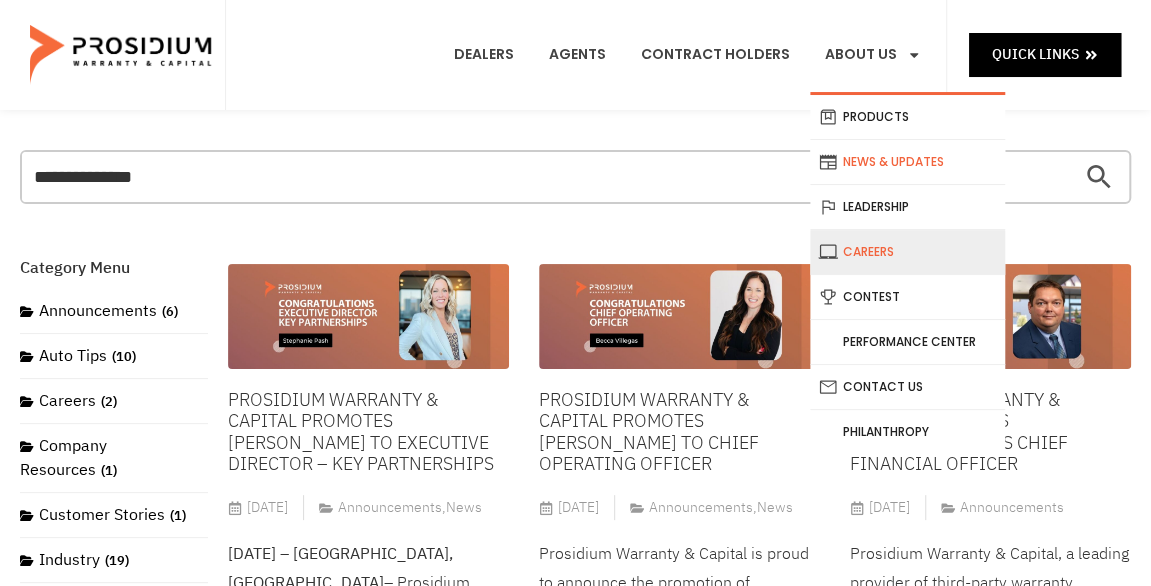 click on "Careers" 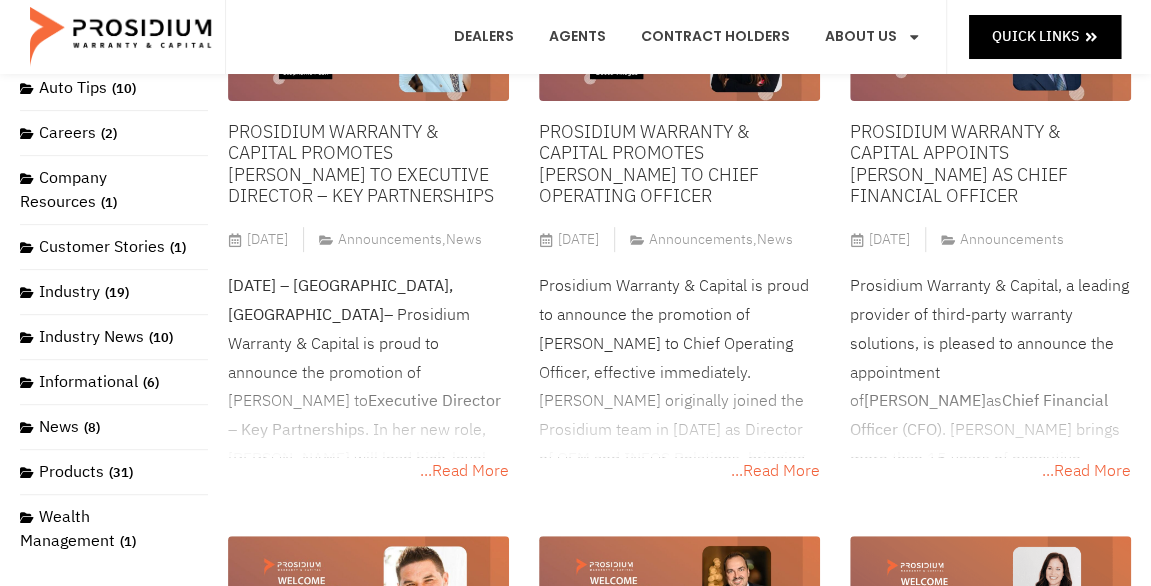 scroll, scrollTop: 300, scrollLeft: 0, axis: vertical 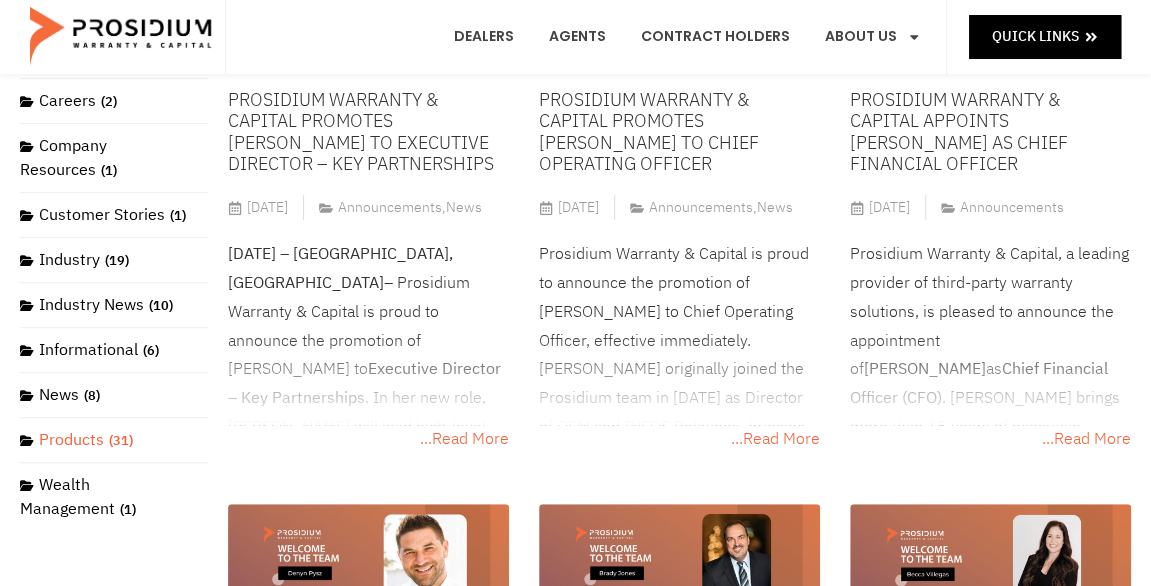 click on "Products  (31)" at bounding box center [76, 440] 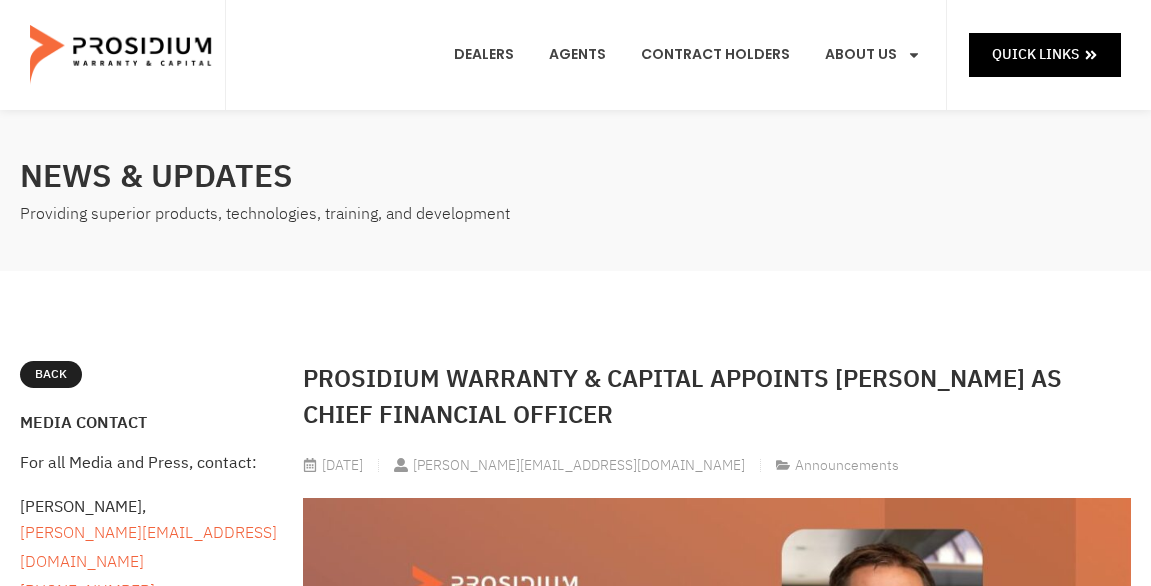 scroll, scrollTop: 0, scrollLeft: 0, axis: both 